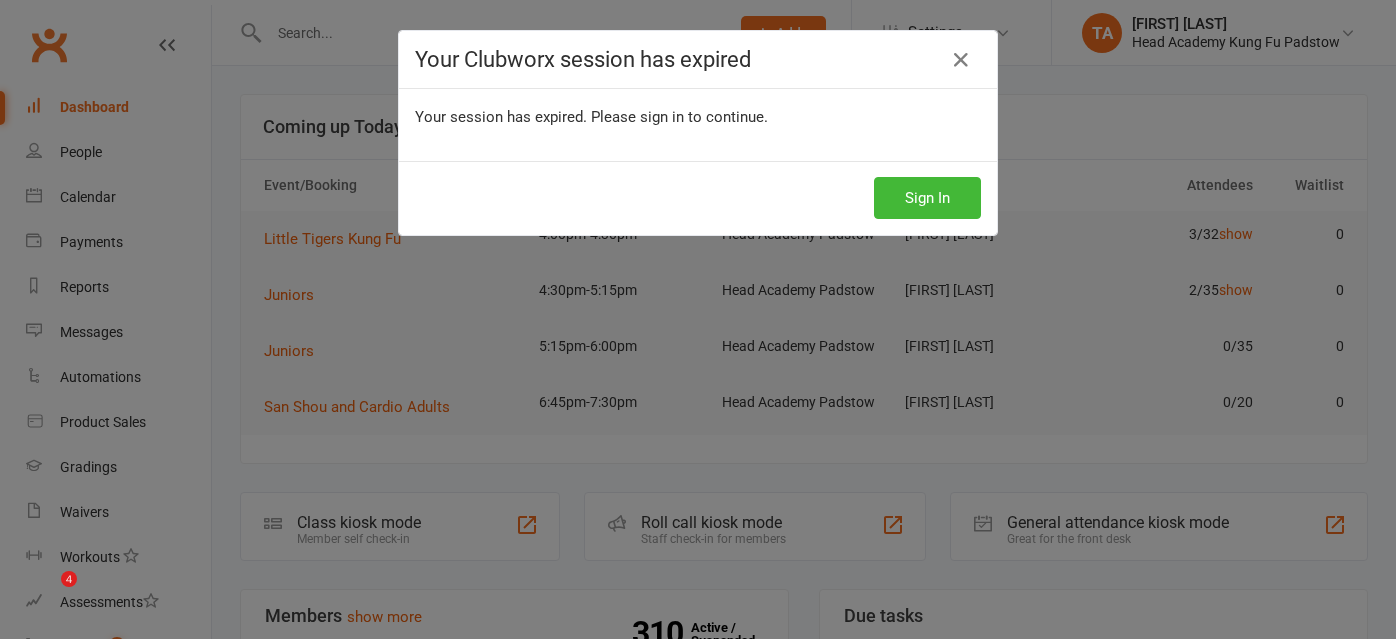 scroll, scrollTop: 272, scrollLeft: 0, axis: vertical 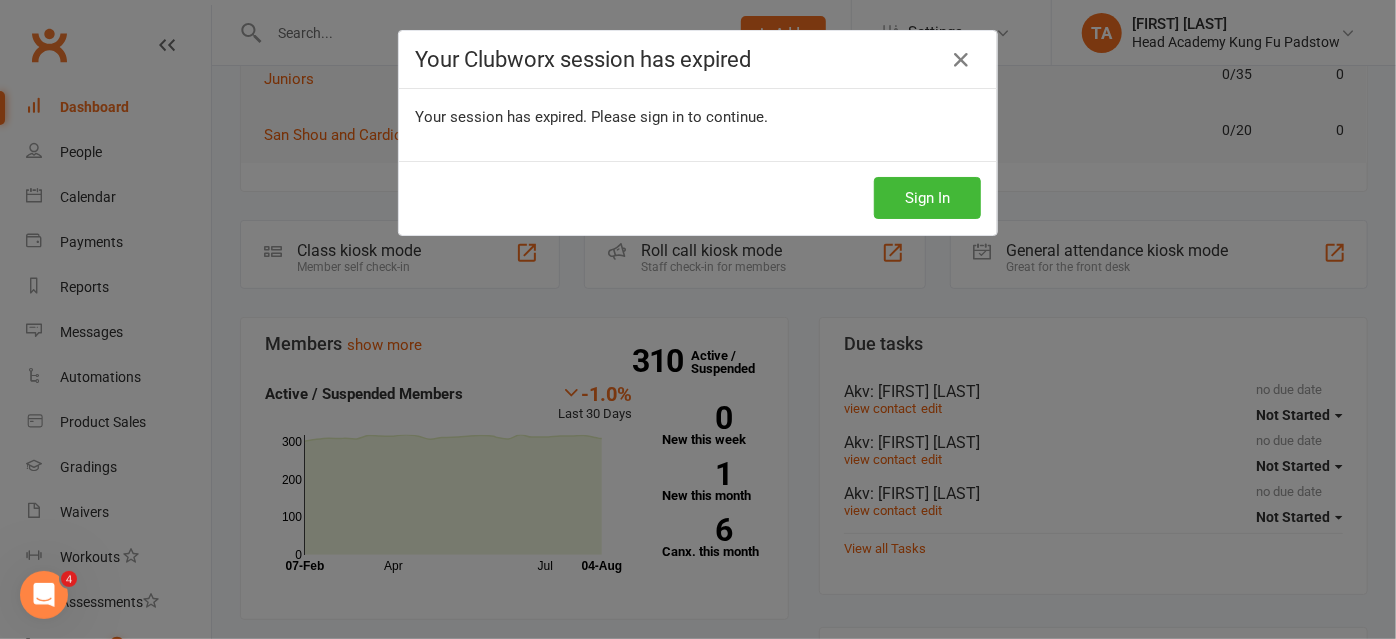 click at bounding box center [961, 60] 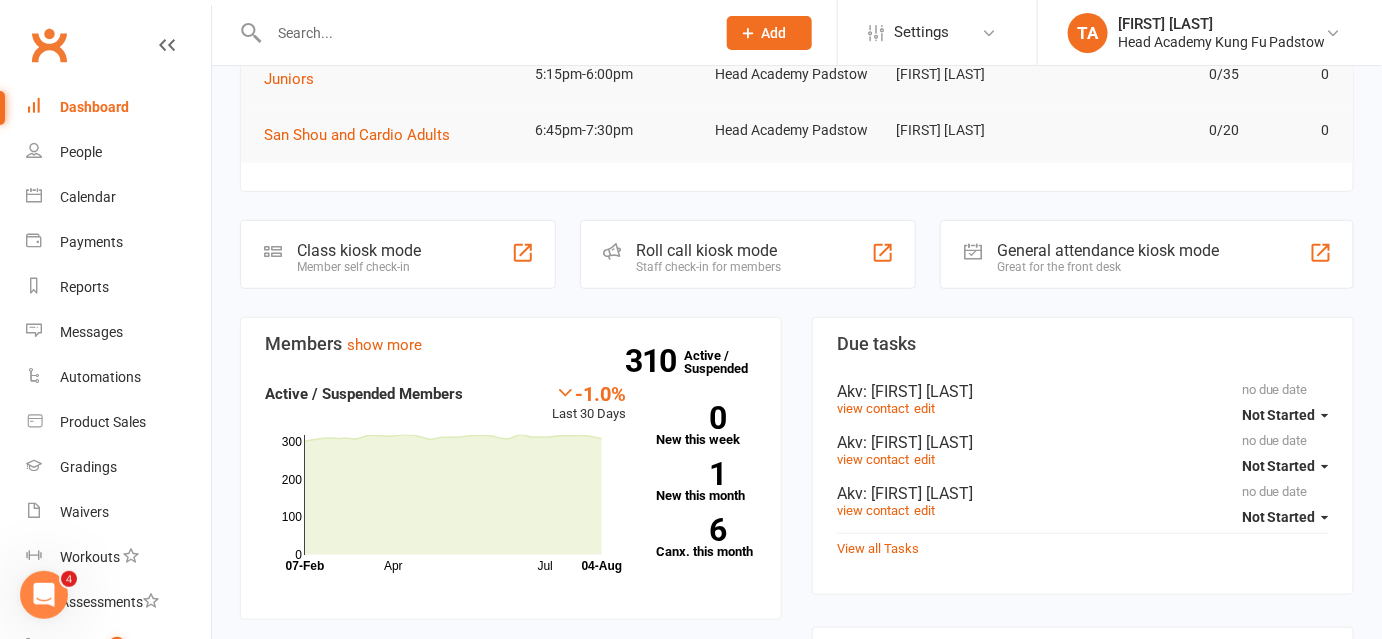 click at bounding box center [482, 33] 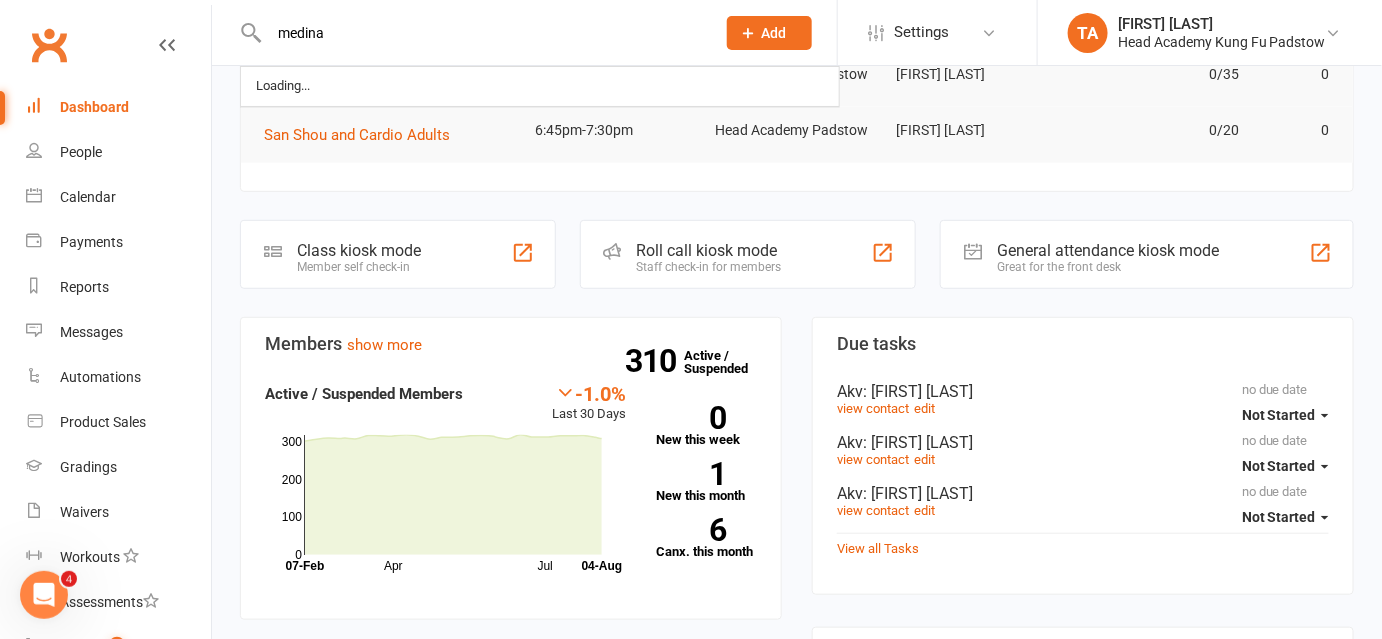 type on "medina" 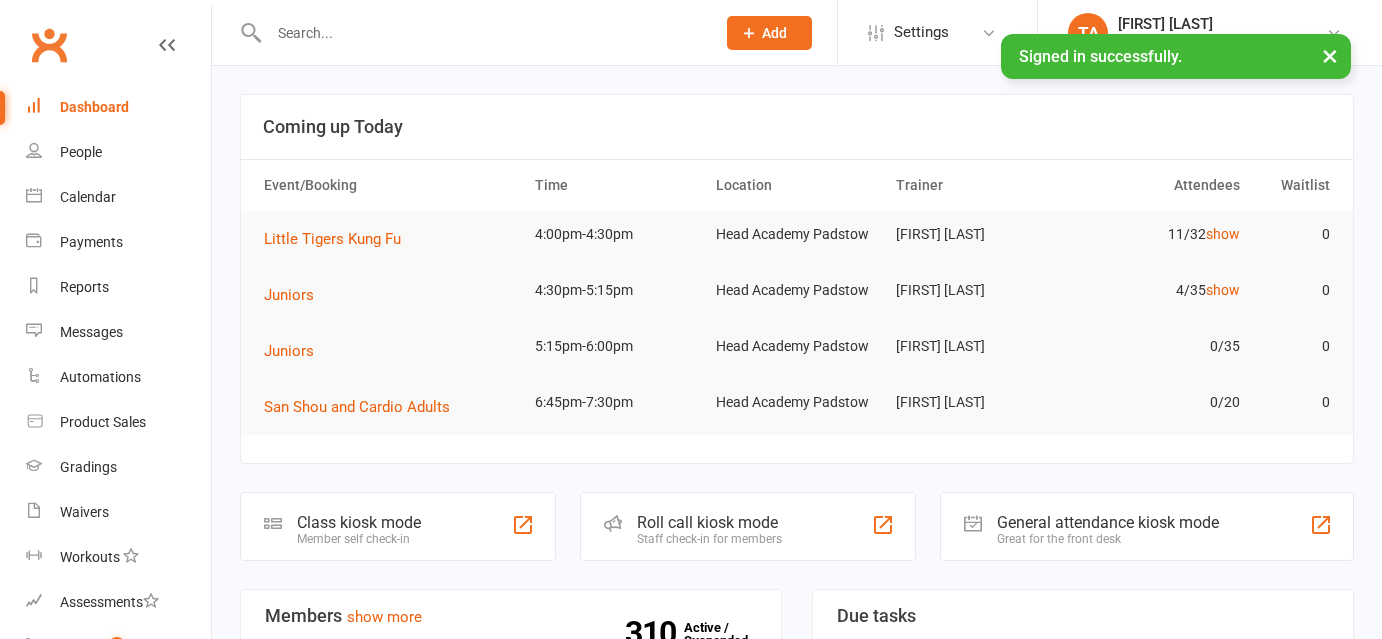 scroll, scrollTop: 0, scrollLeft: 0, axis: both 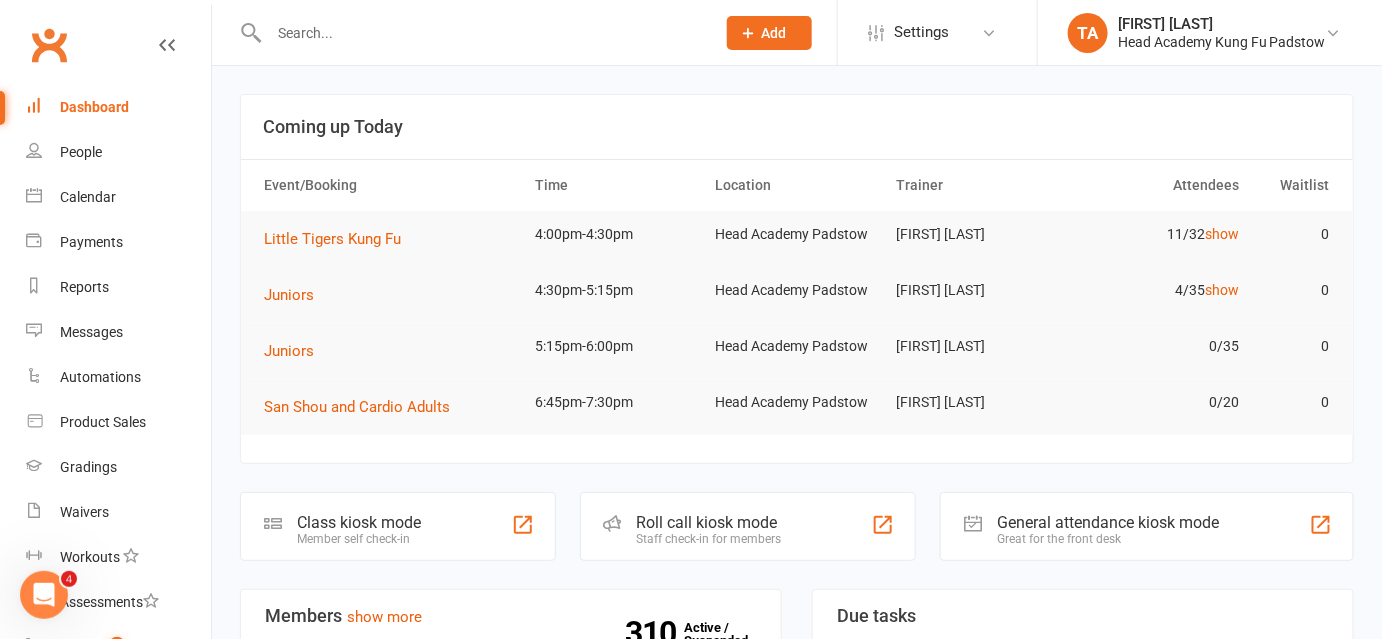 click at bounding box center (482, 33) 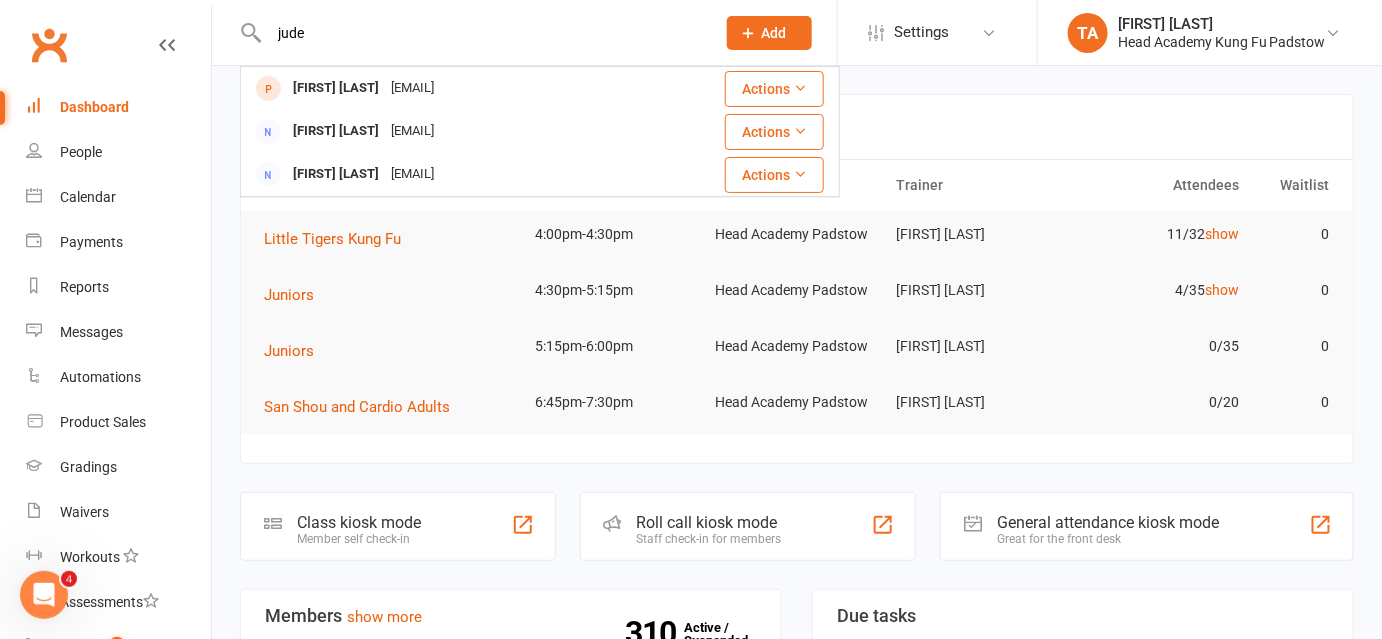 type on "jude" 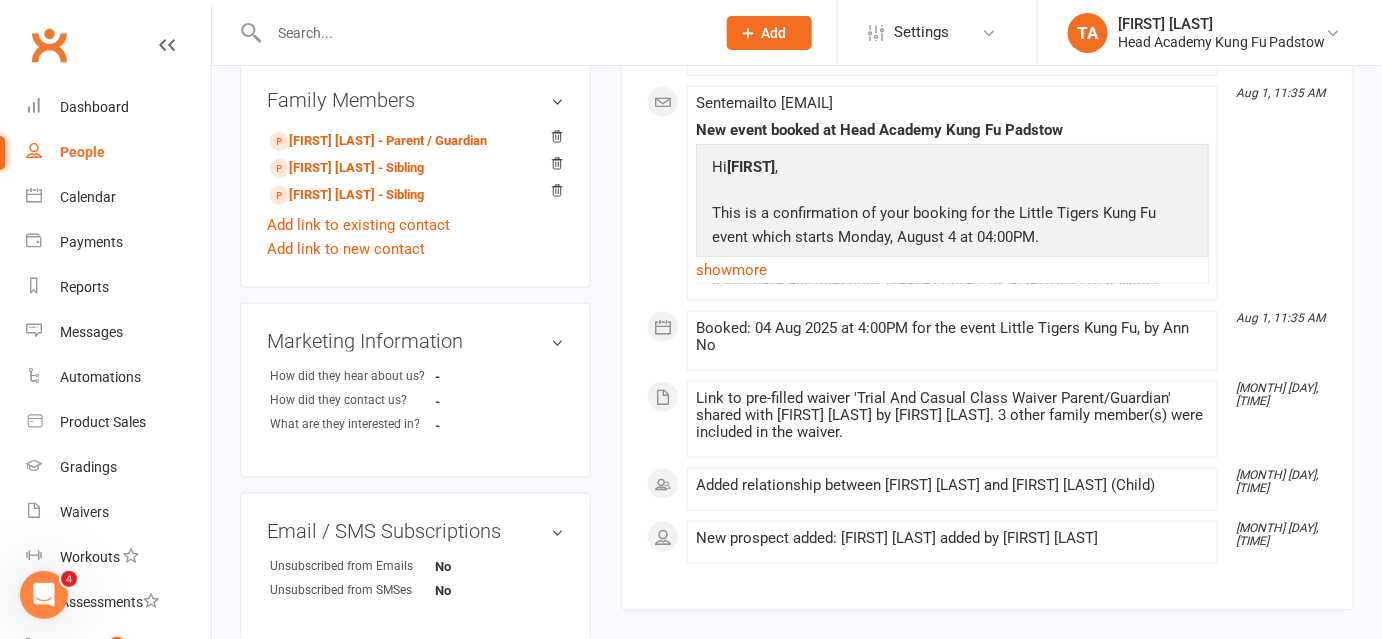 scroll, scrollTop: 608, scrollLeft: 0, axis: vertical 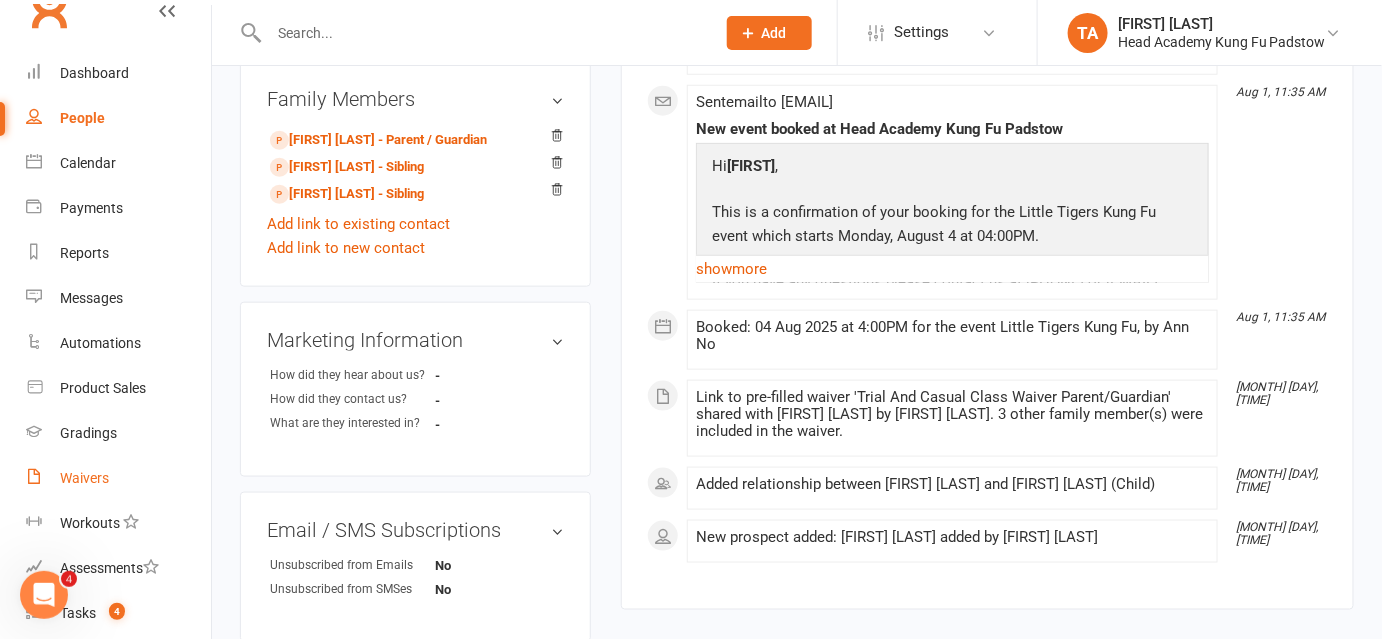 click on "Waivers" at bounding box center [84, 478] 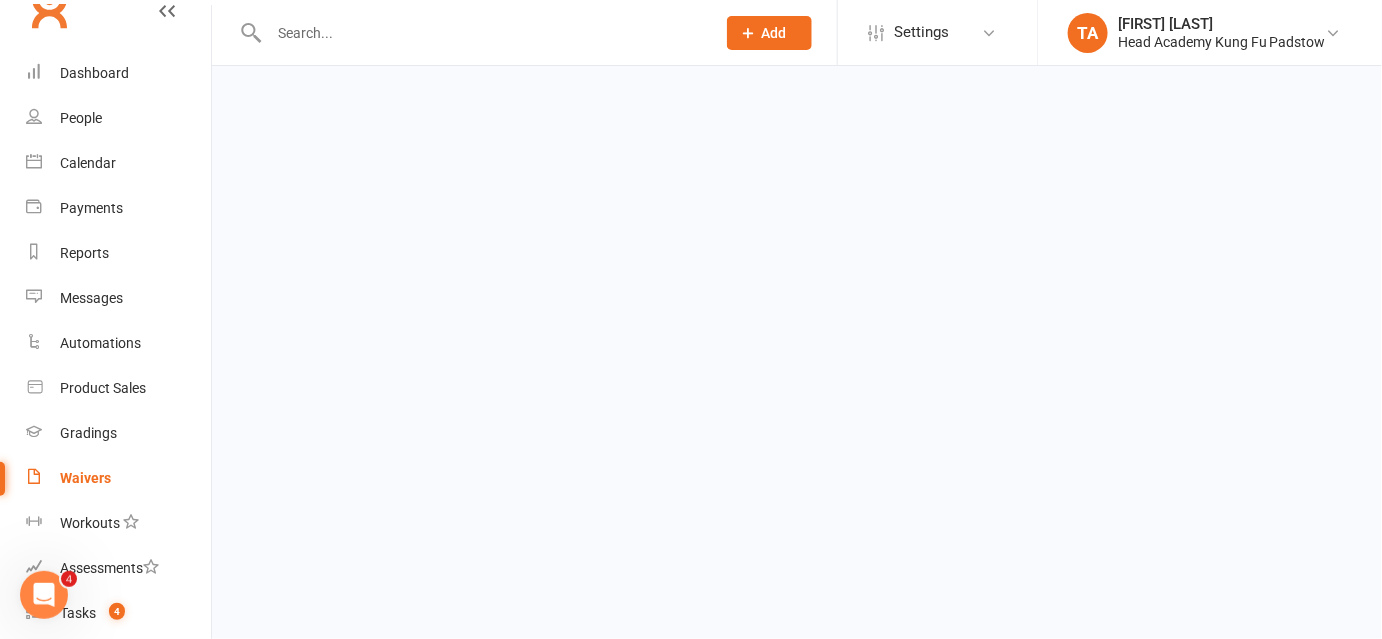 scroll, scrollTop: 0, scrollLeft: 0, axis: both 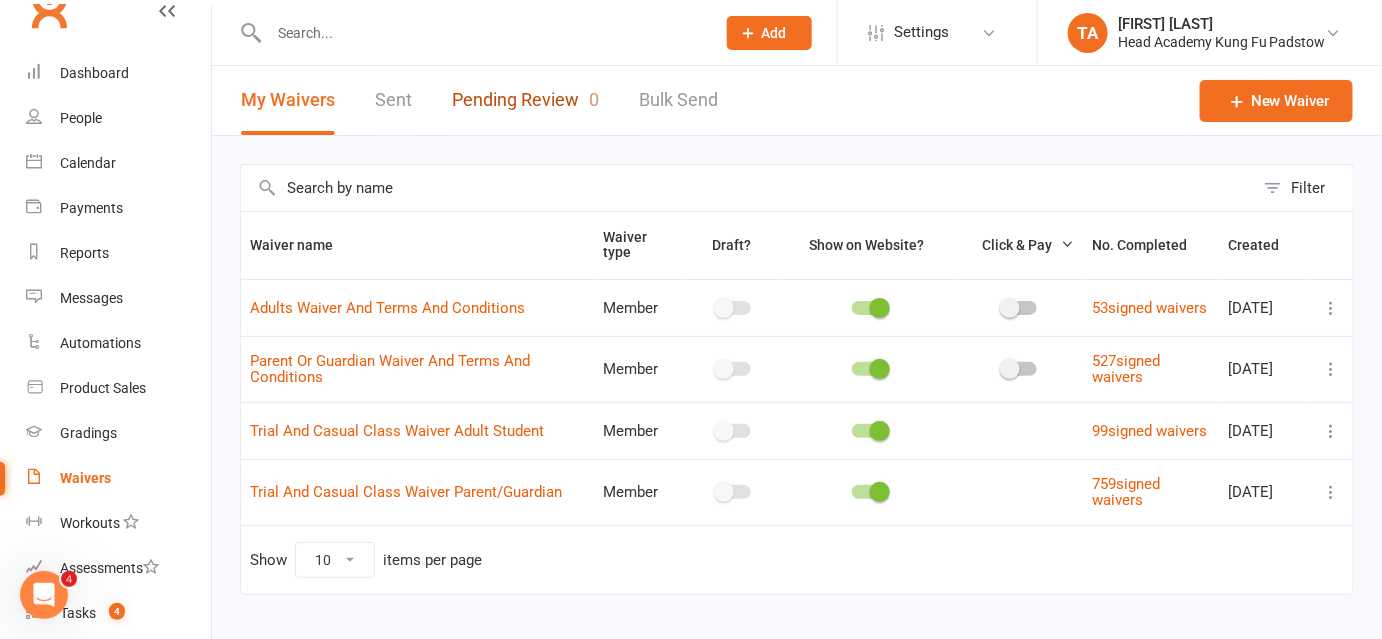 click on "Pending Review 0" at bounding box center (525, 100) 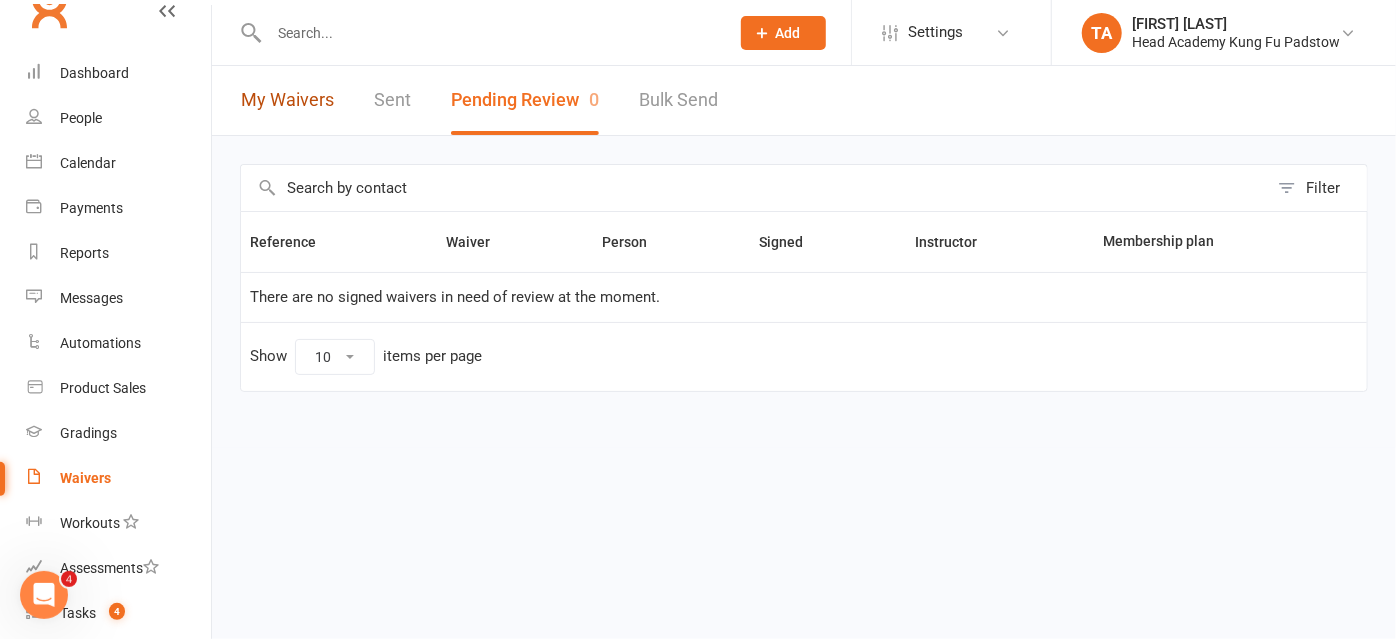 click on "My Waivers" at bounding box center (287, 100) 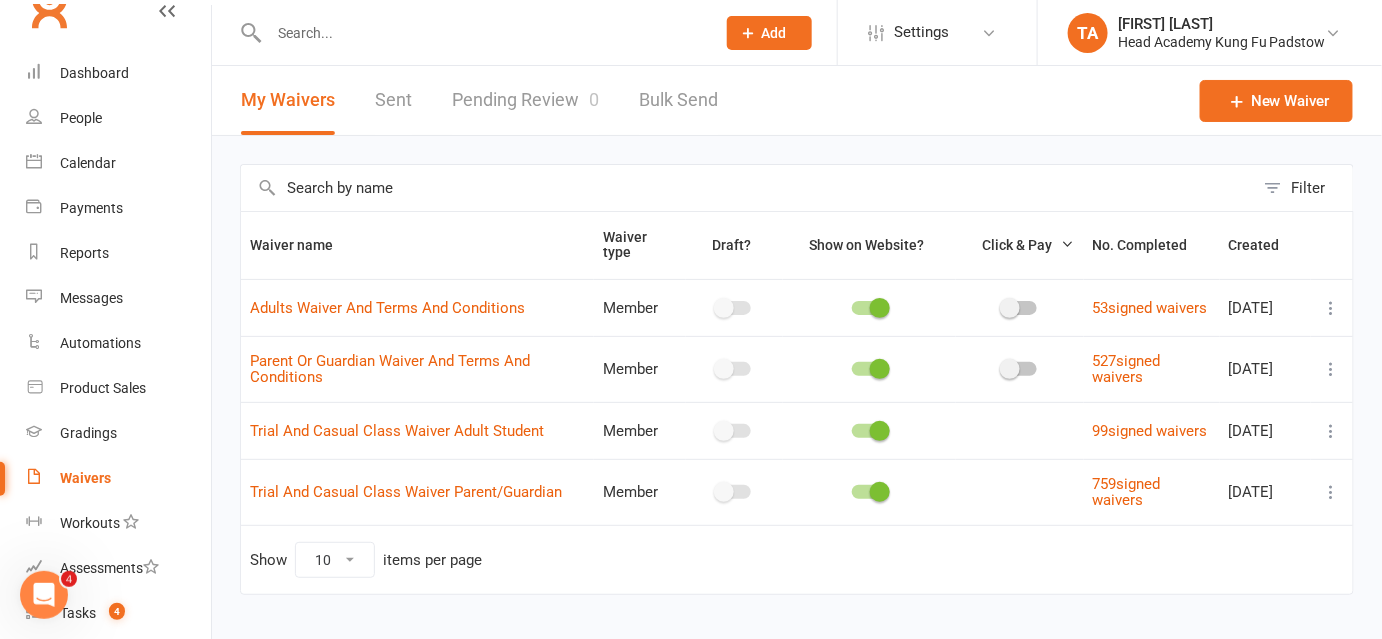 click at bounding box center [482, 33] 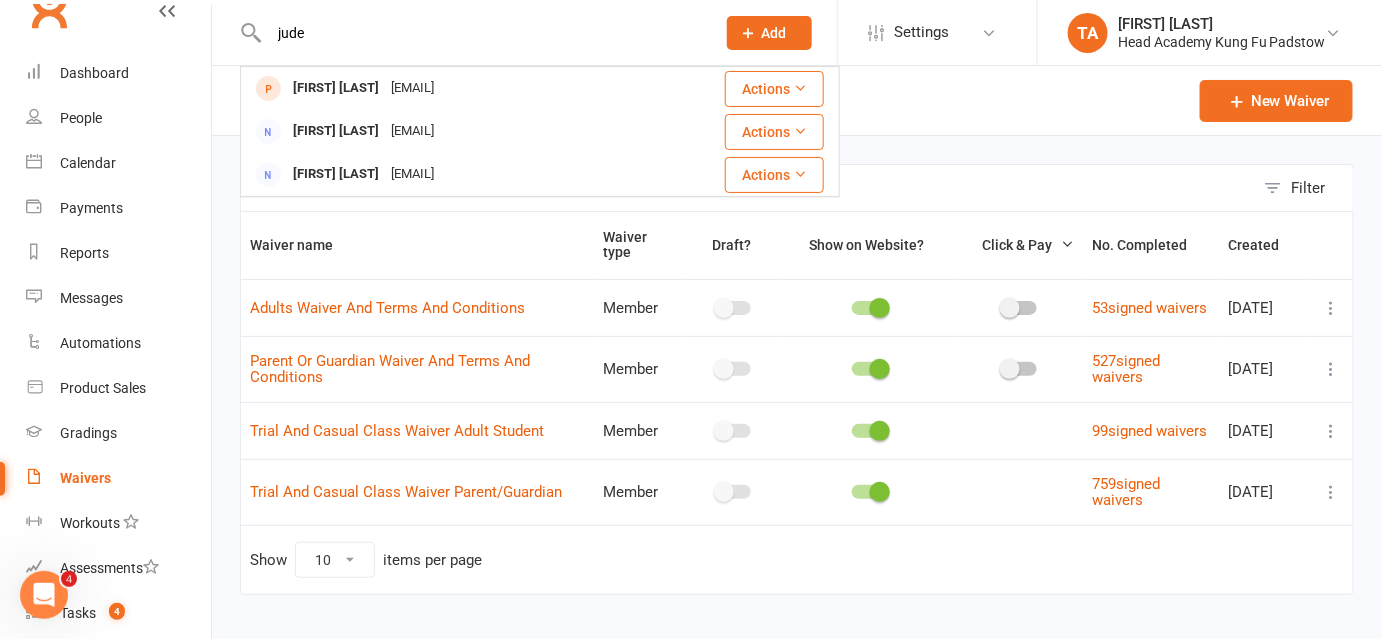 type on "jude" 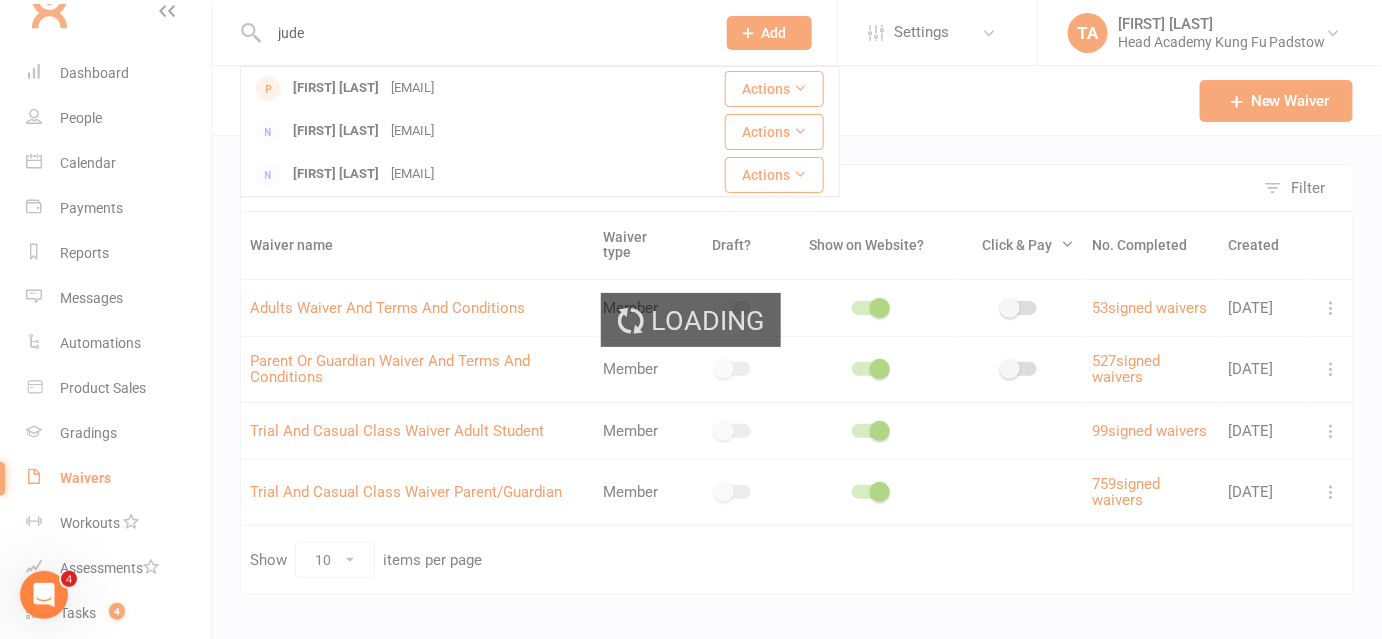 type 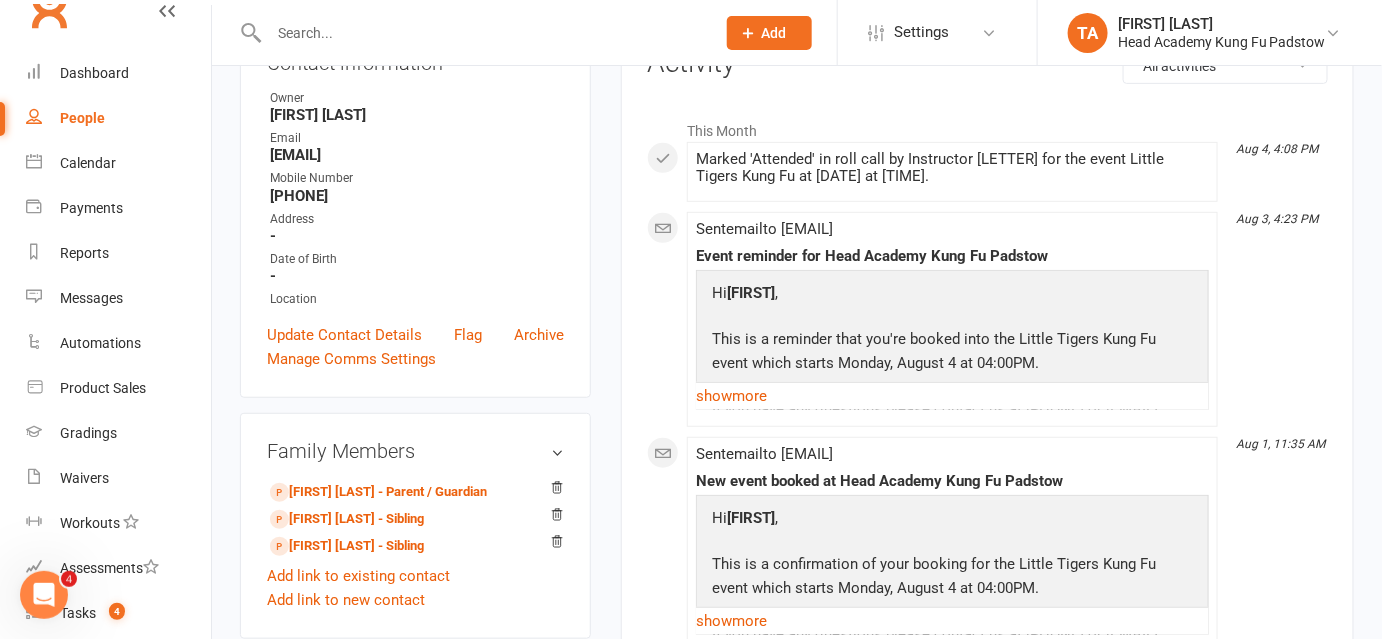 scroll, scrollTop: 257, scrollLeft: 0, axis: vertical 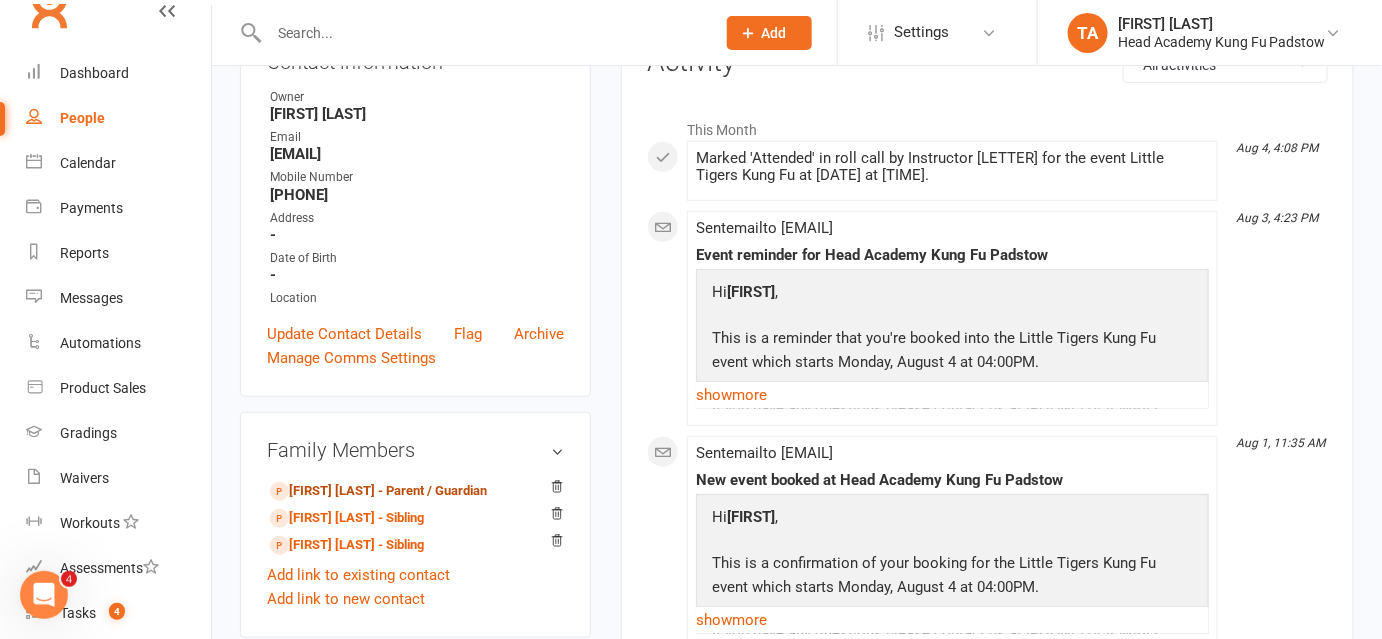 click on "[FIRST] [LAST] - Parent / Guardian" at bounding box center [378, 491] 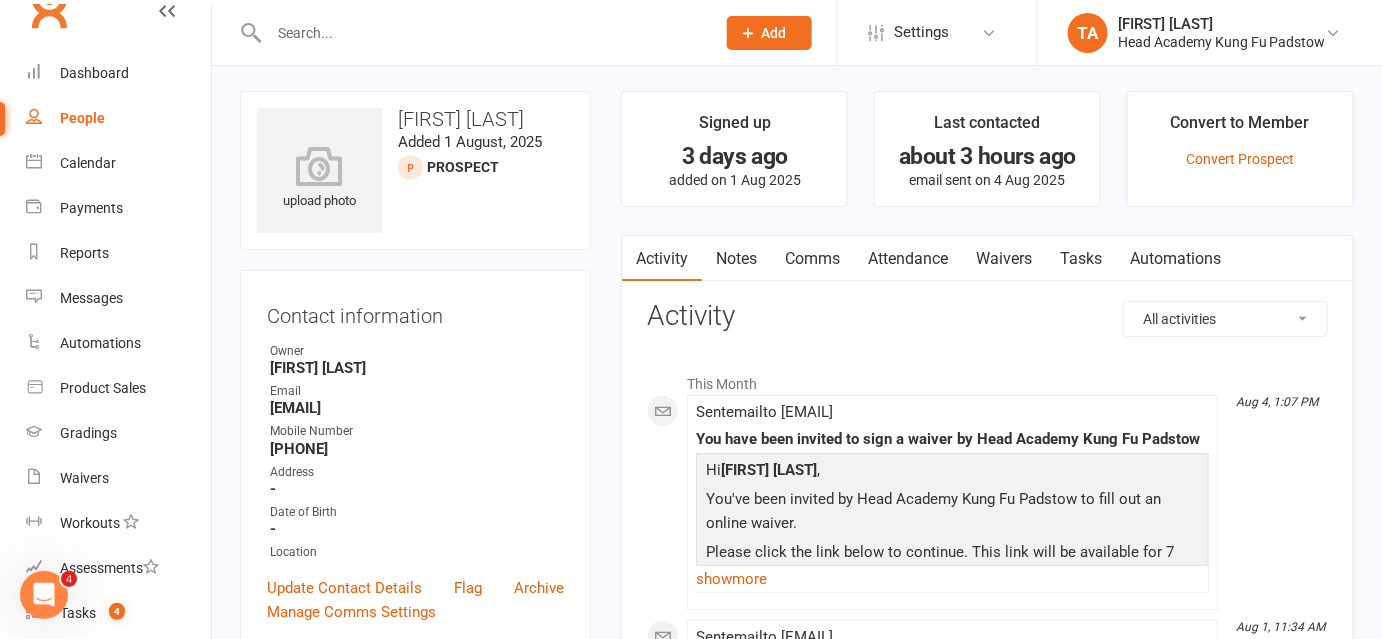 scroll, scrollTop: 0, scrollLeft: 0, axis: both 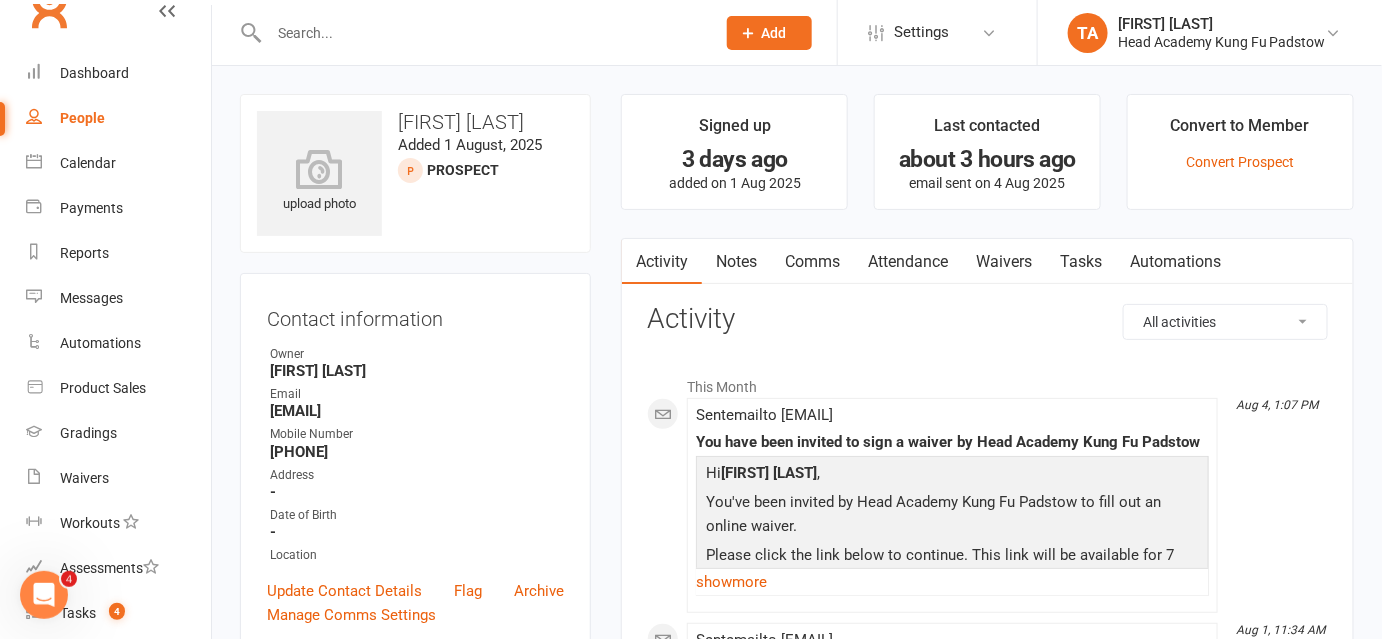 click on "Waivers" at bounding box center (1004, 262) 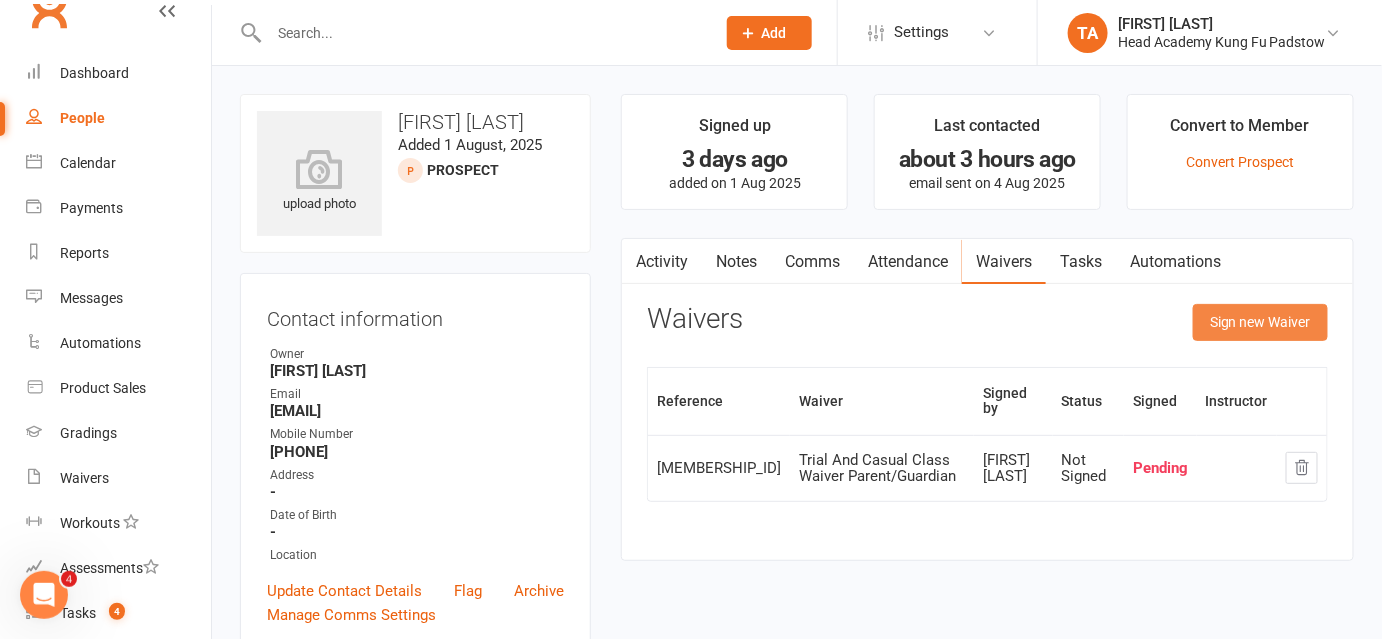 click on "Sign new Waiver" at bounding box center (1260, 322) 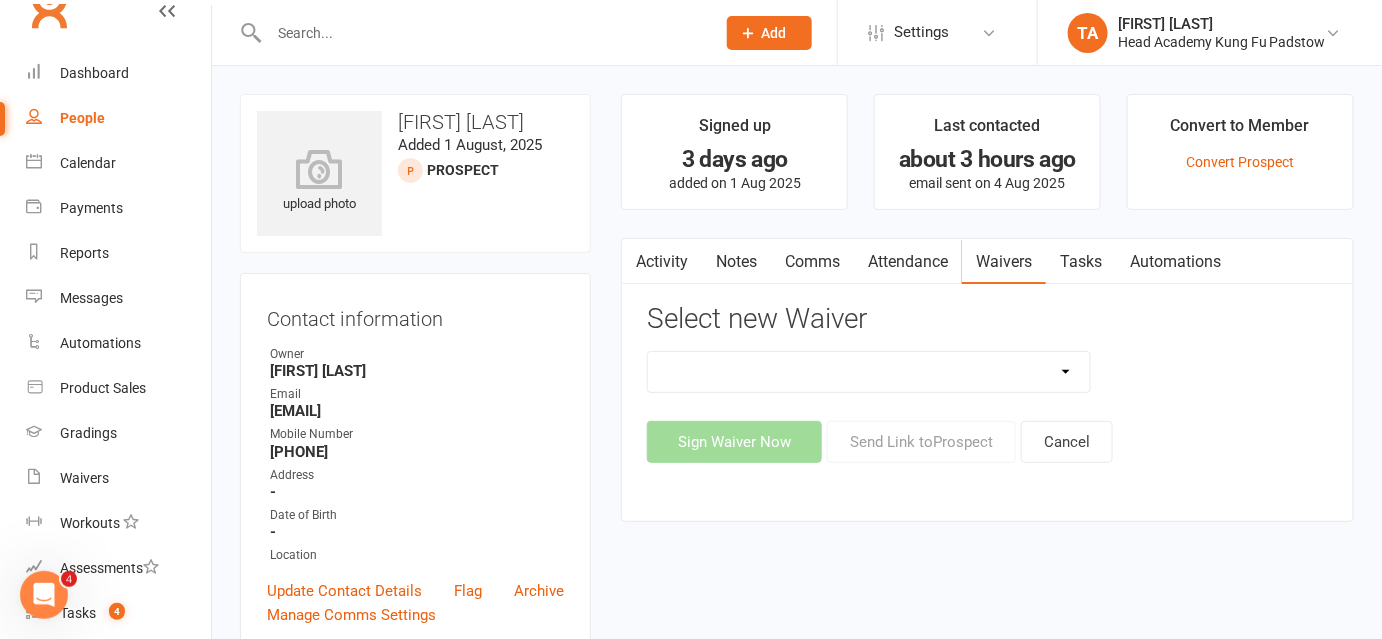 click on "Adults Waiver And Terms And Conditions Parent Or Guardian Waiver And Terms And Conditions Trial And Casual Class Waiver Adult Student Trial And Casual Class Waiver Parent/Guardian" at bounding box center [869, 372] 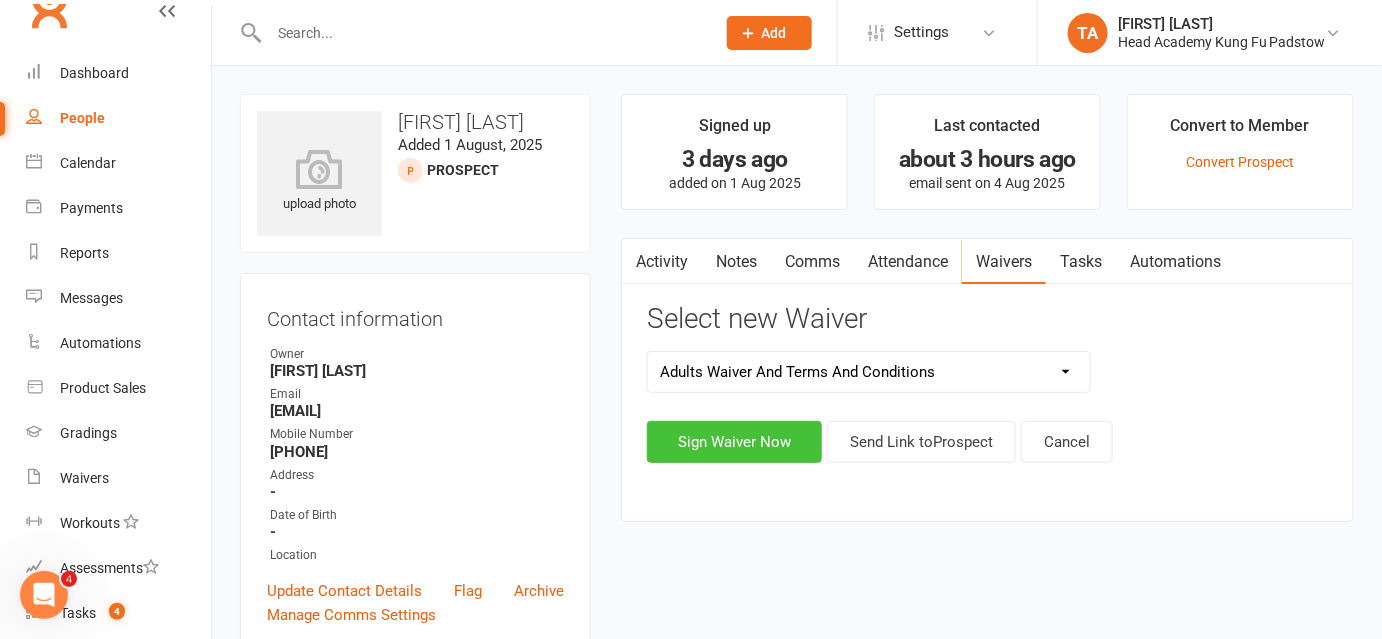 click on "Sign Waiver Now" at bounding box center [734, 442] 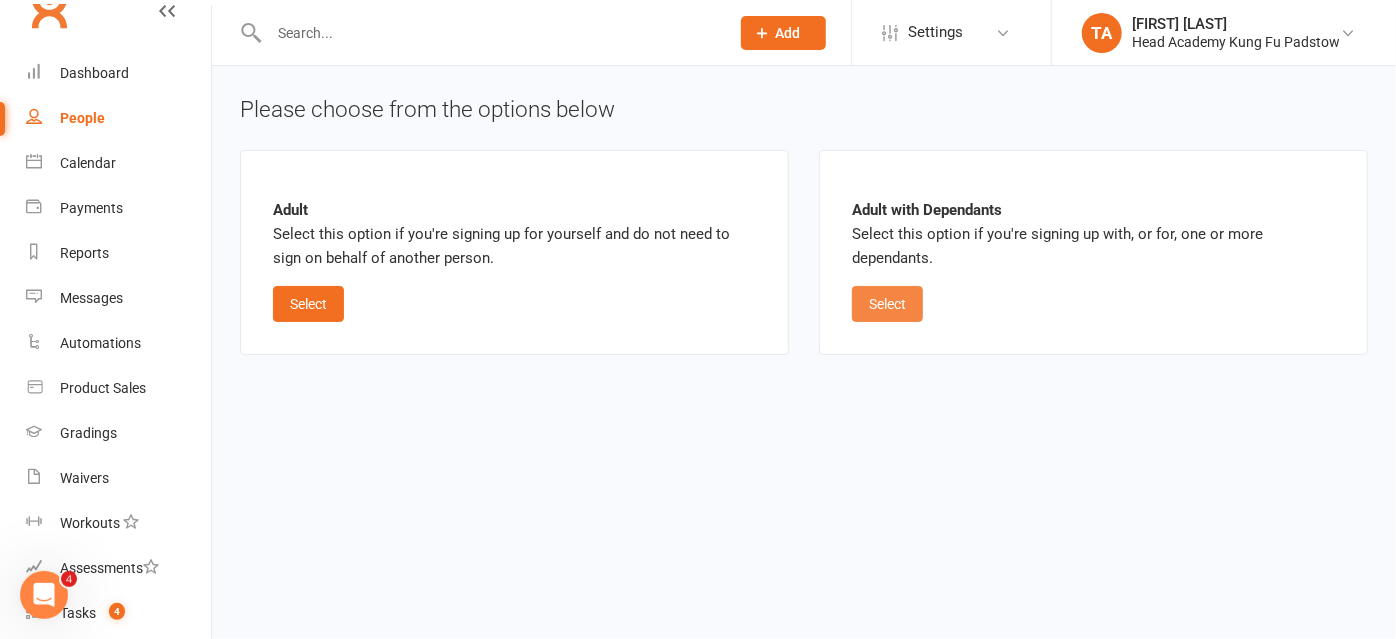 click on "Select" at bounding box center (887, 304) 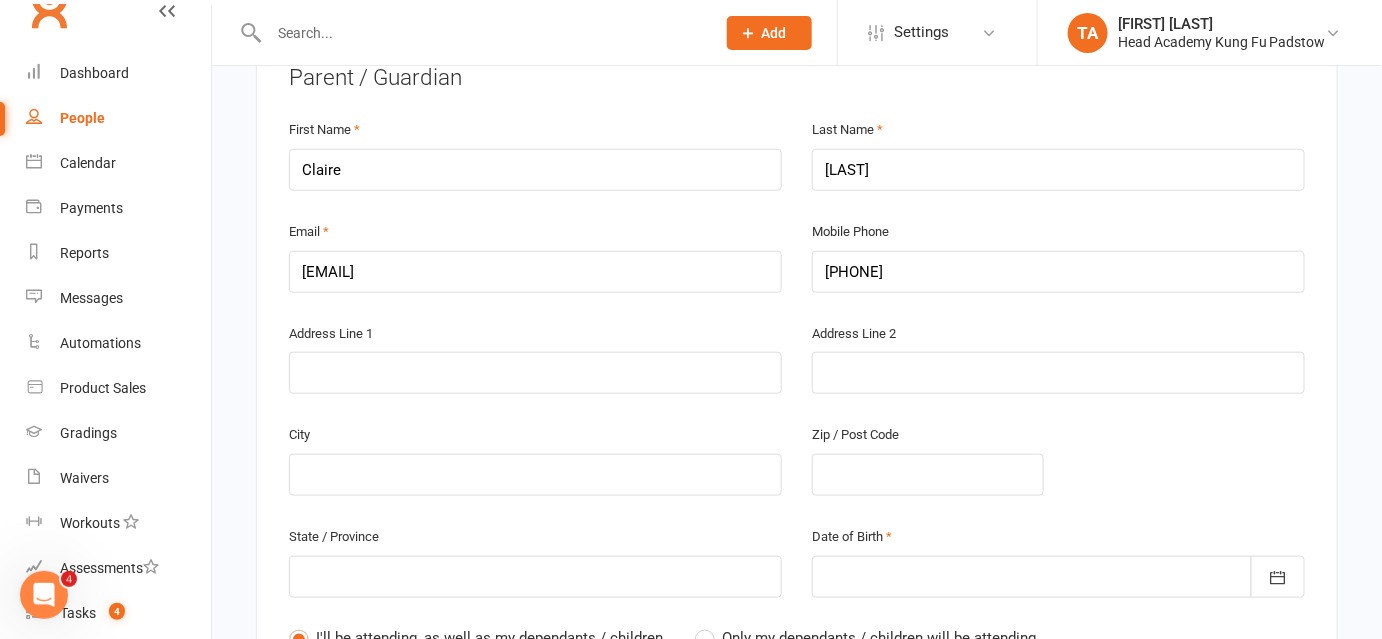 scroll, scrollTop: 433, scrollLeft: 0, axis: vertical 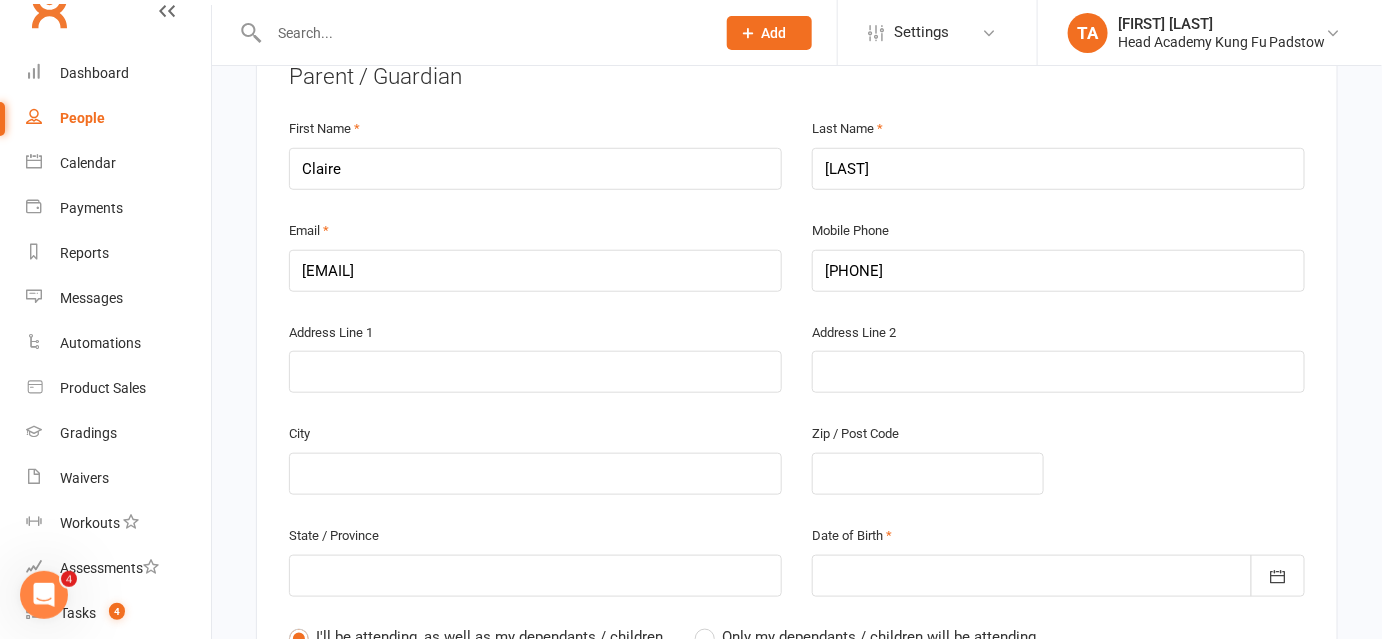 click at bounding box center [1058, 576] 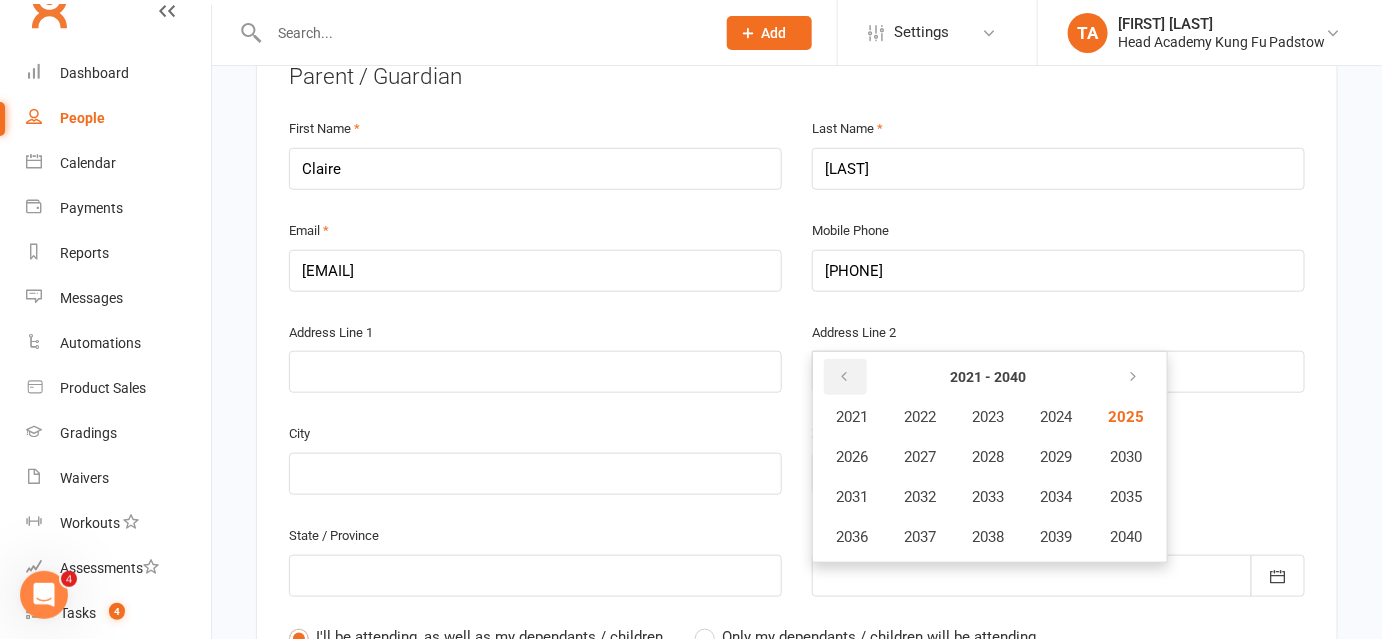 click at bounding box center [844, 377] 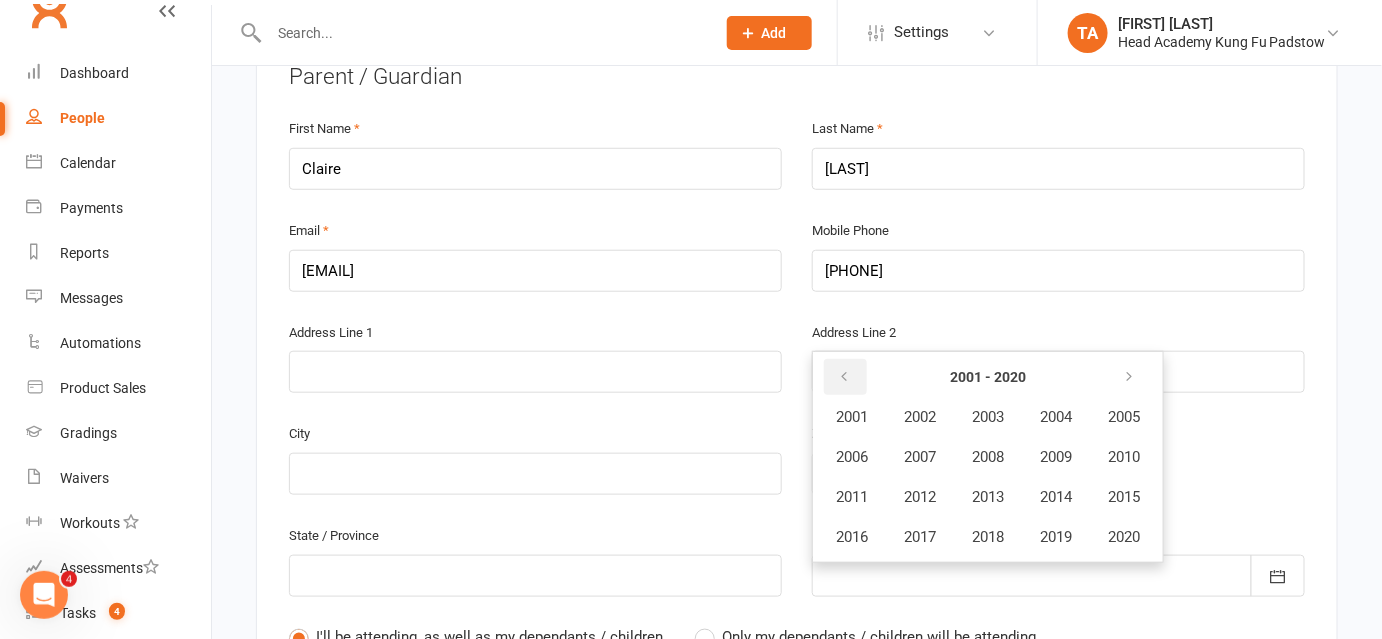 click at bounding box center (845, 377) 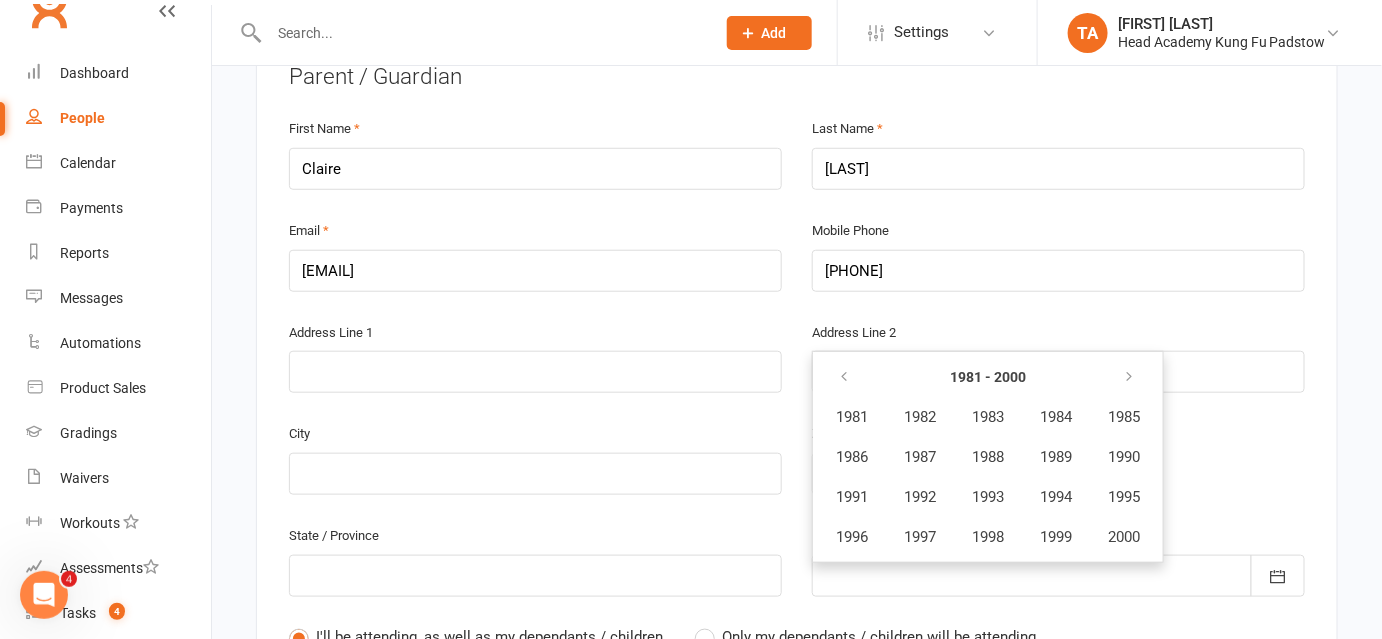 click on "1994" at bounding box center (1056, 497) 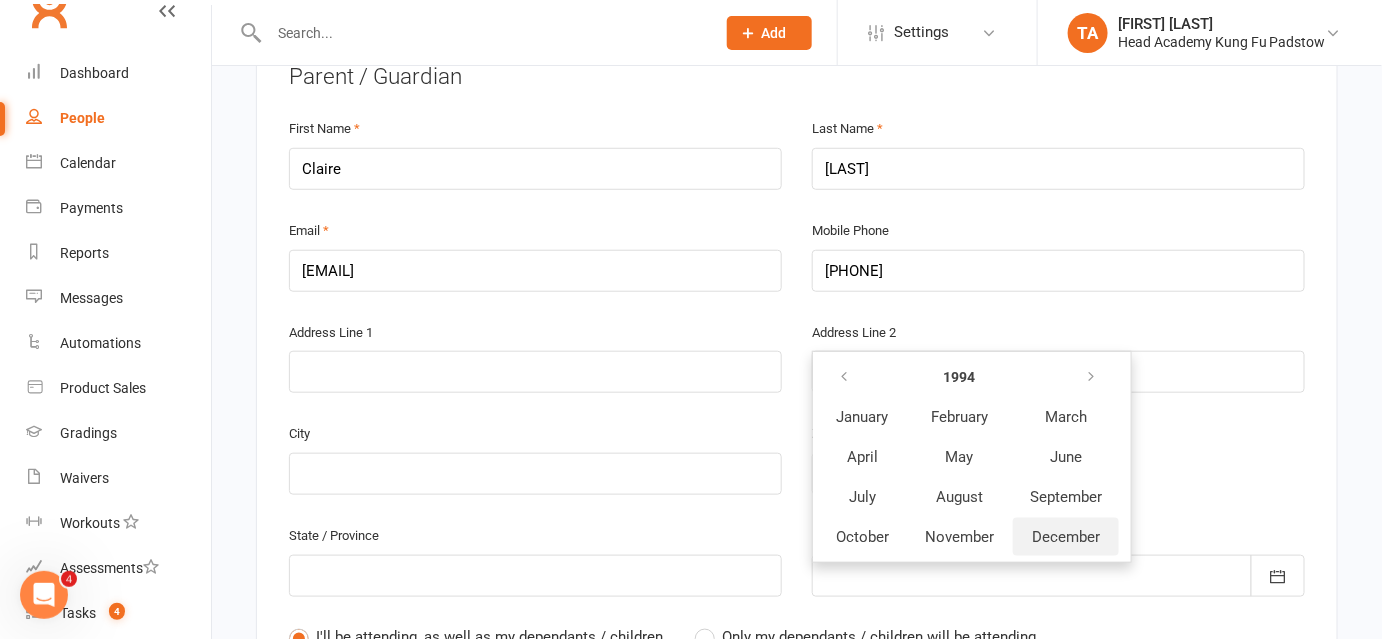 click on "December" at bounding box center (1066, 537) 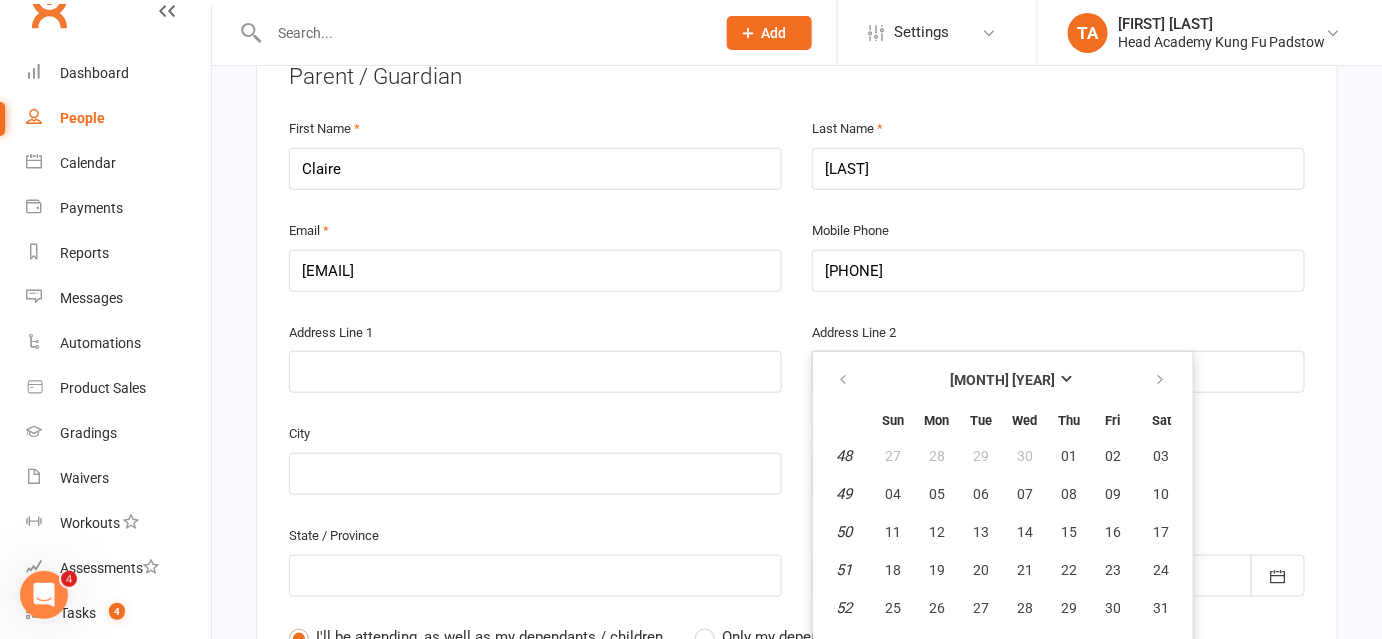 click on "05" at bounding box center (937, 494) 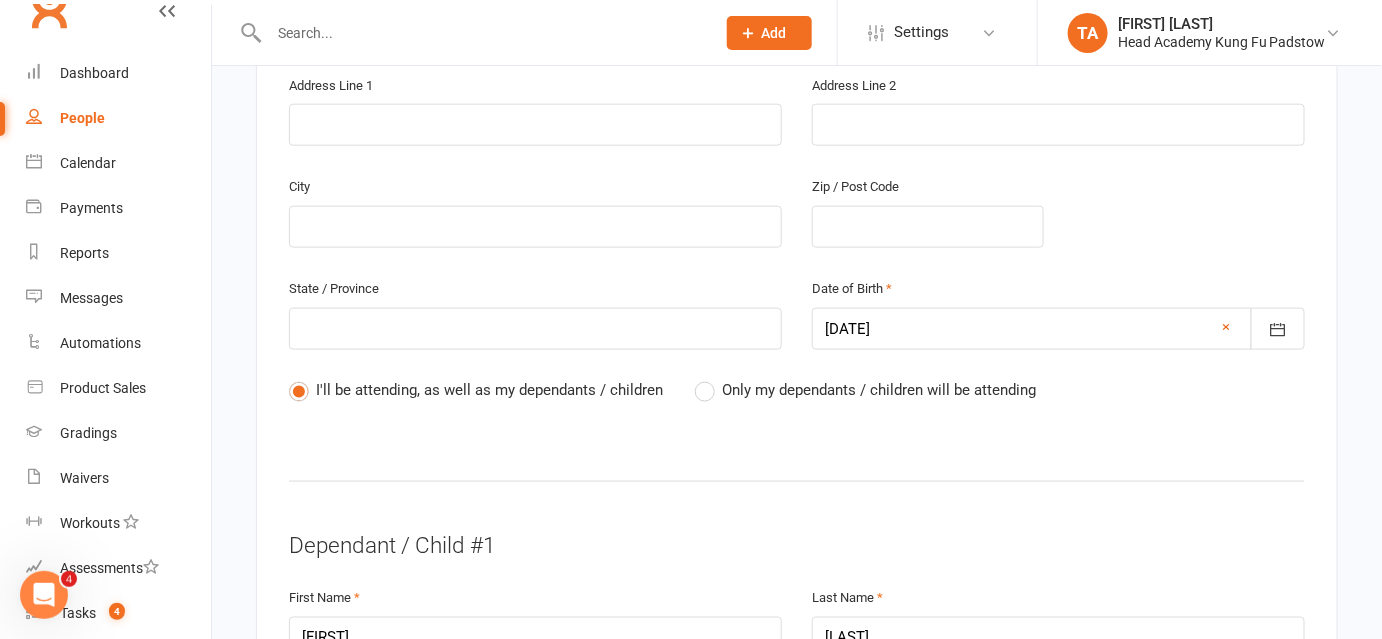 click at bounding box center [1058, 329] 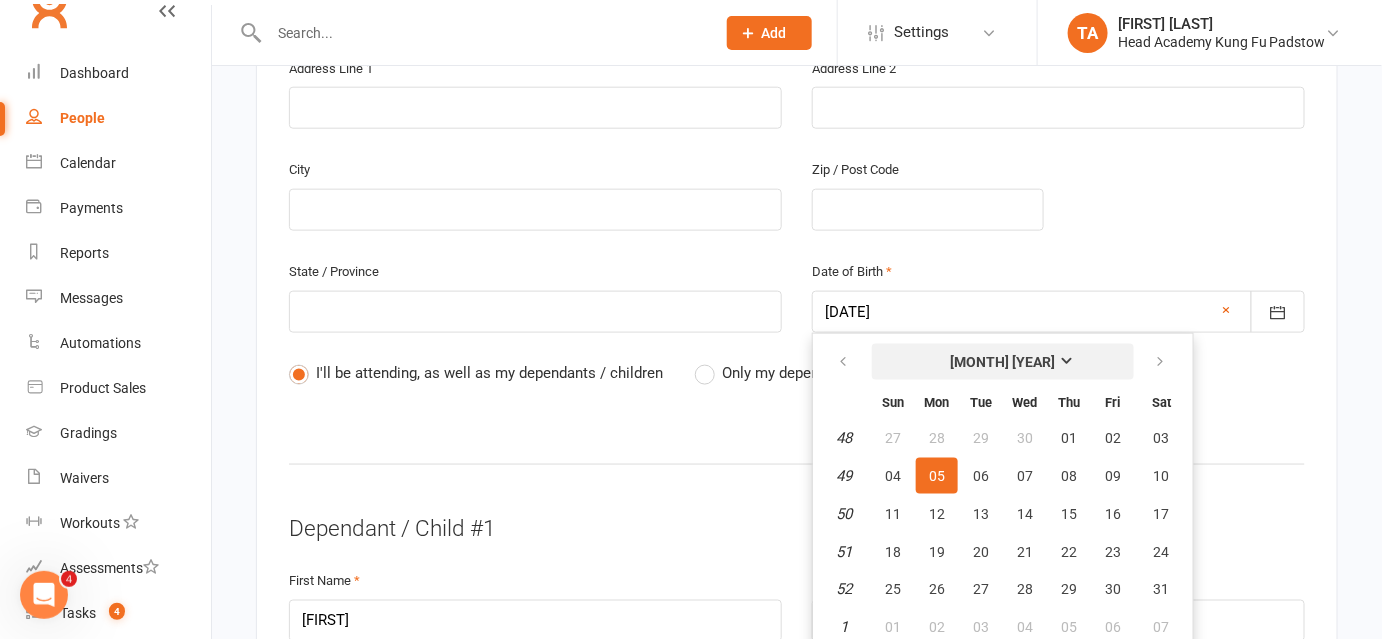 click on "[MONTH] [YEAR]" at bounding box center (1003, 362) 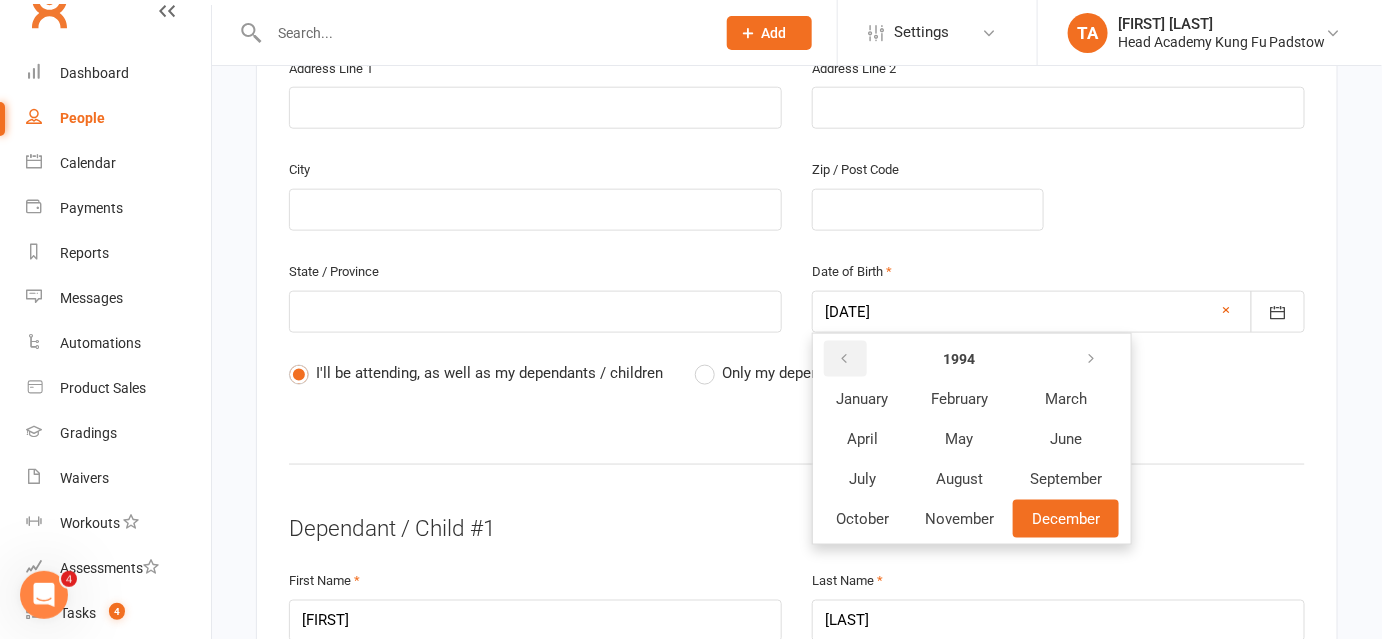 click at bounding box center (845, 359) 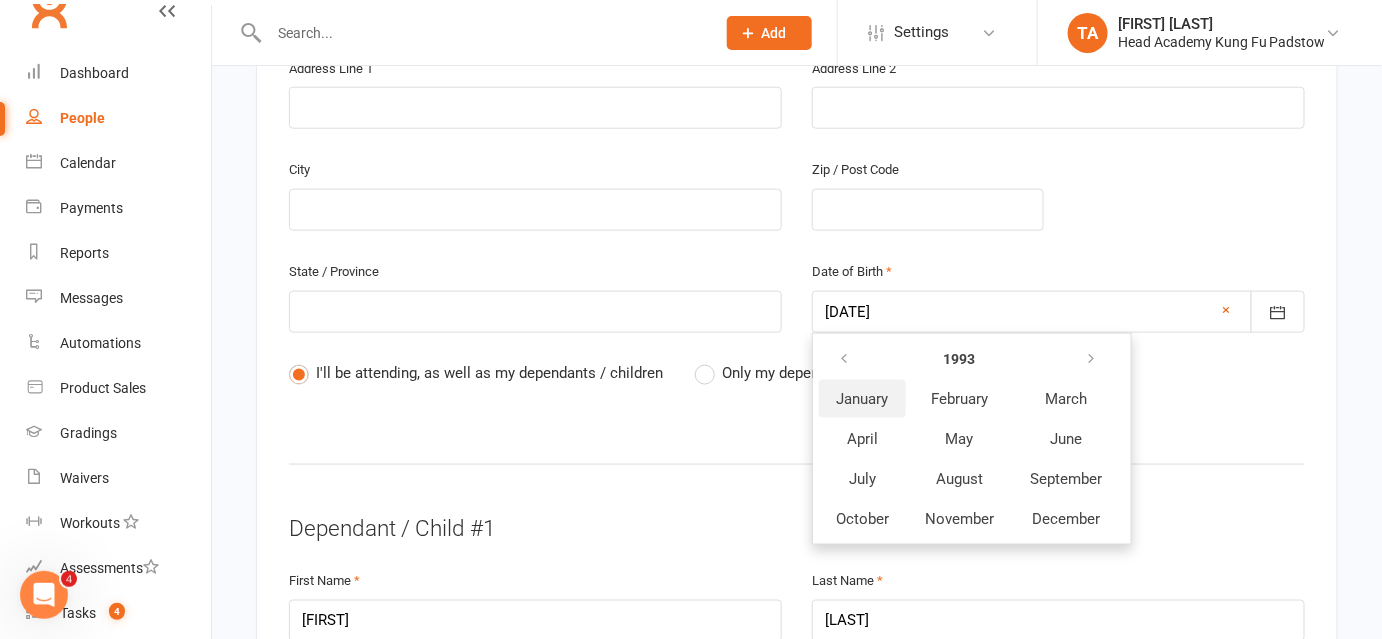 click on "January" at bounding box center [862, 399] 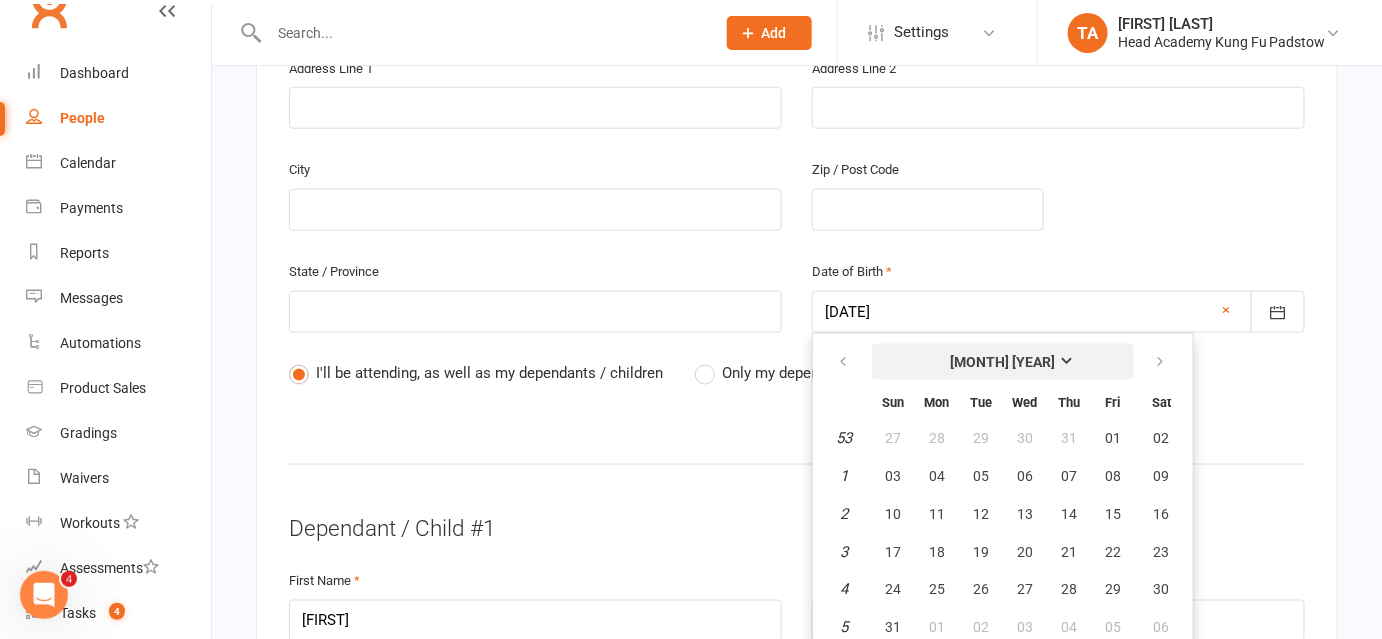 click on "[MONTH] [YEAR]" at bounding box center [1003, 362] 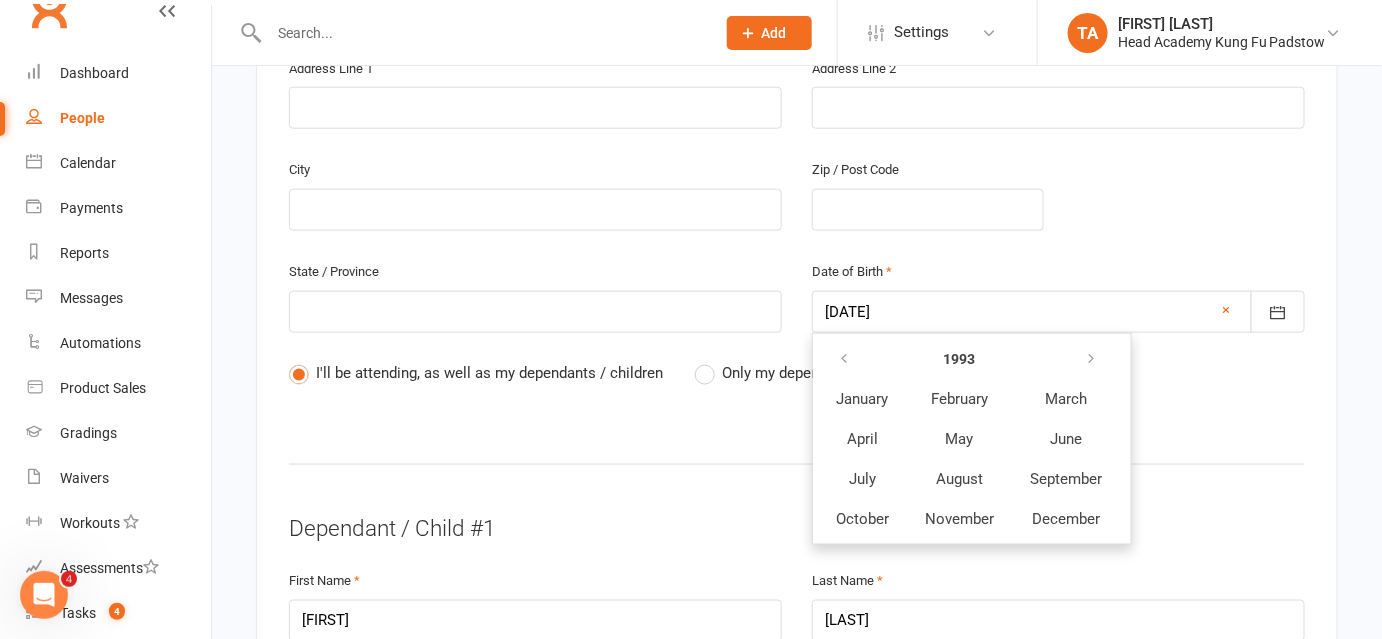 click at bounding box center (845, 359) 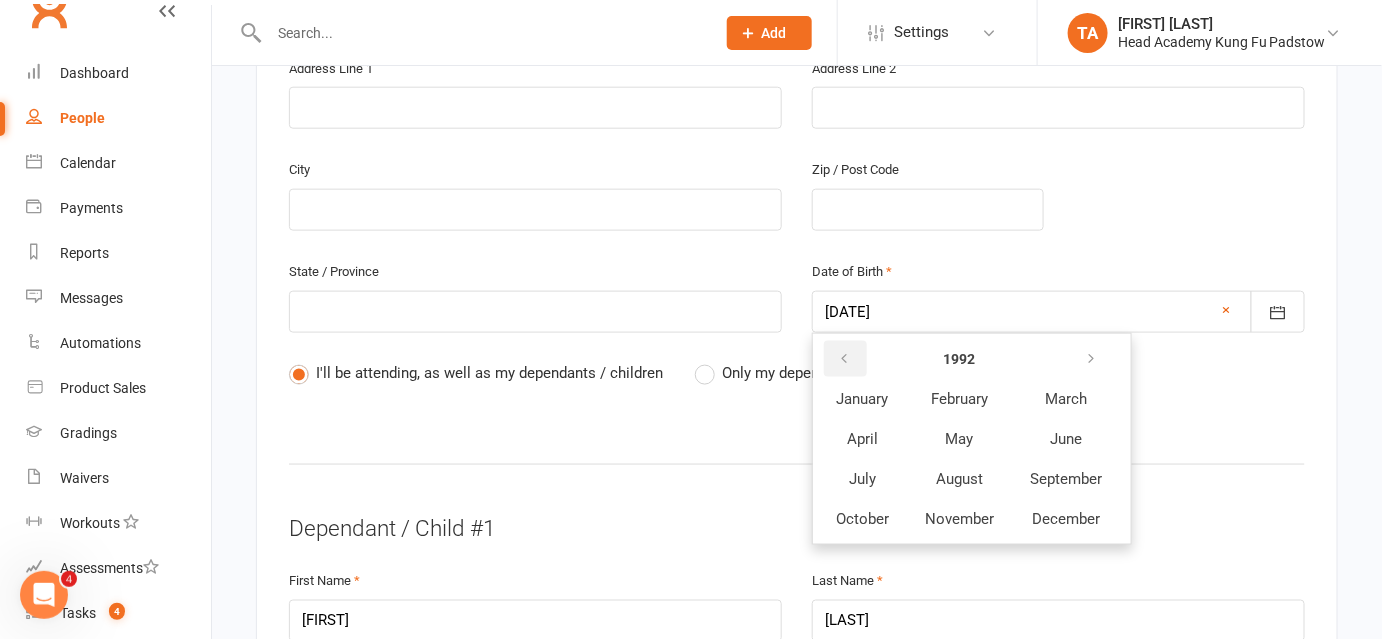 click at bounding box center (845, 359) 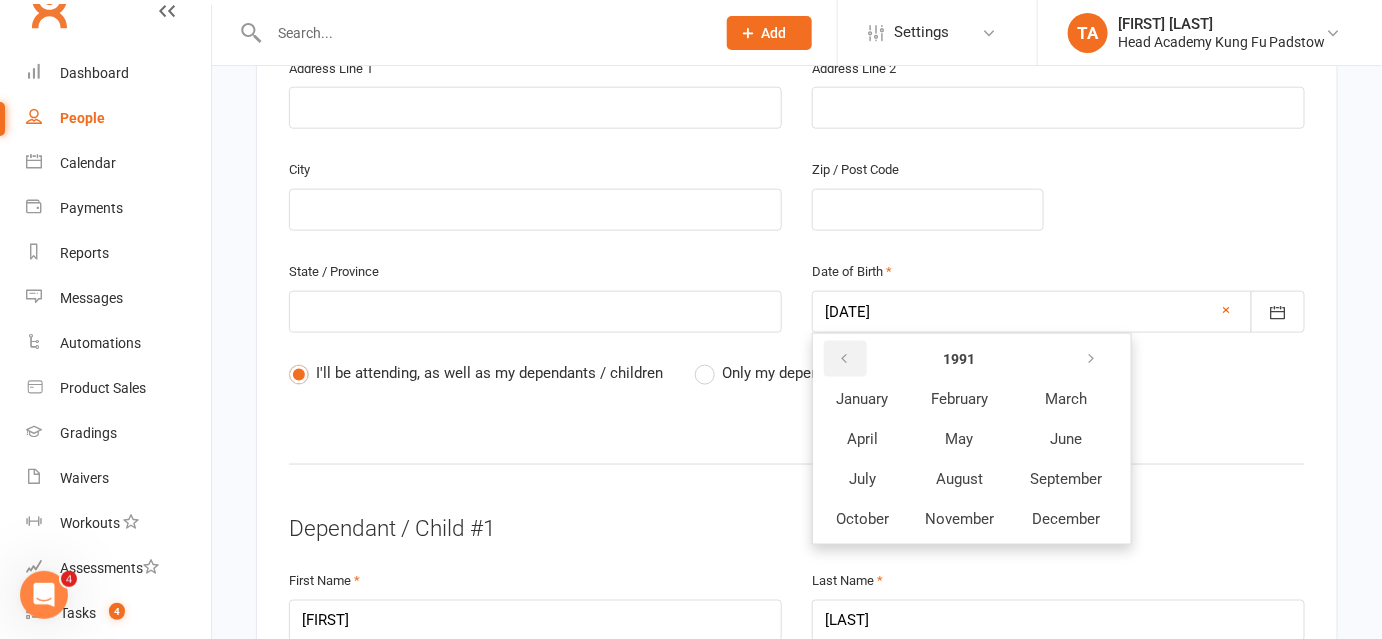 click at bounding box center [845, 359] 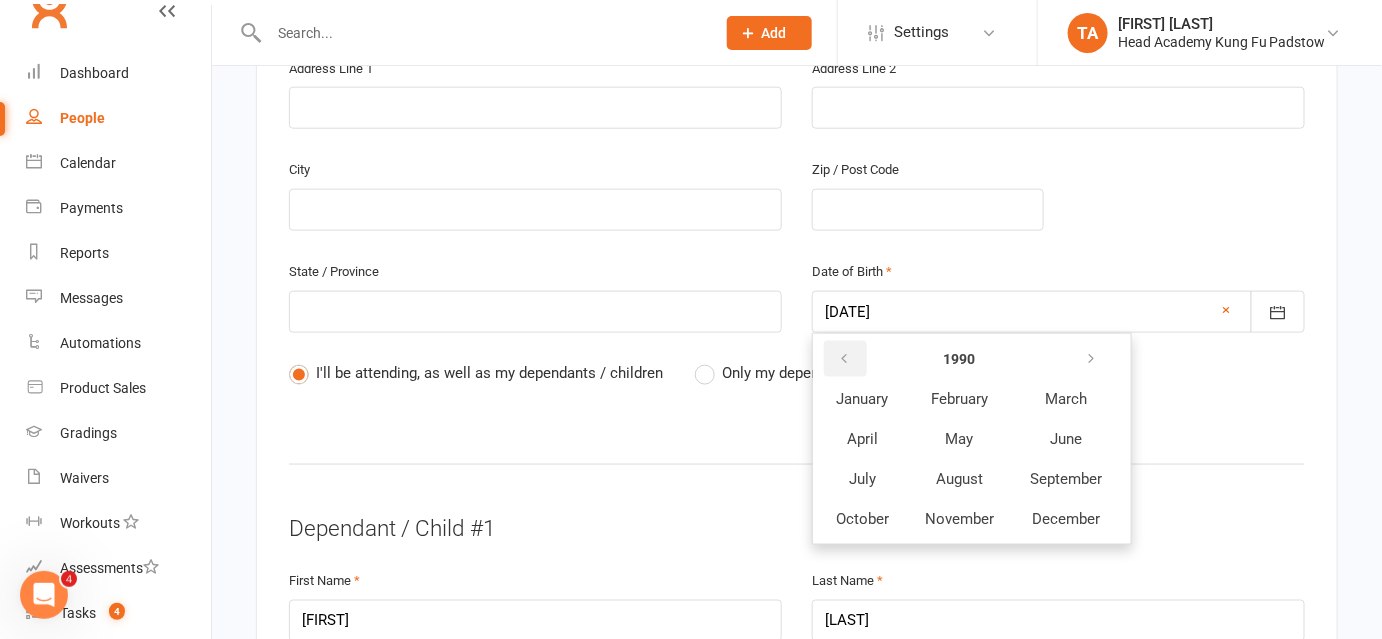 click at bounding box center (845, 359) 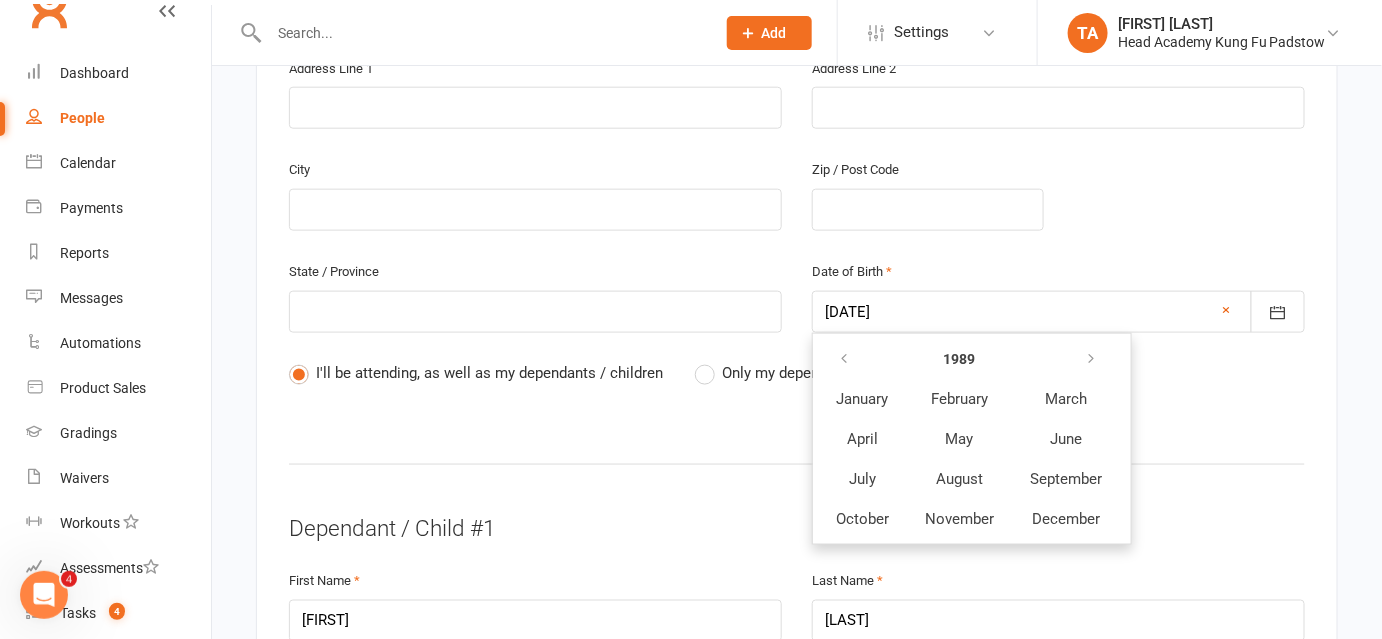 click on "December" at bounding box center [1066, 519] 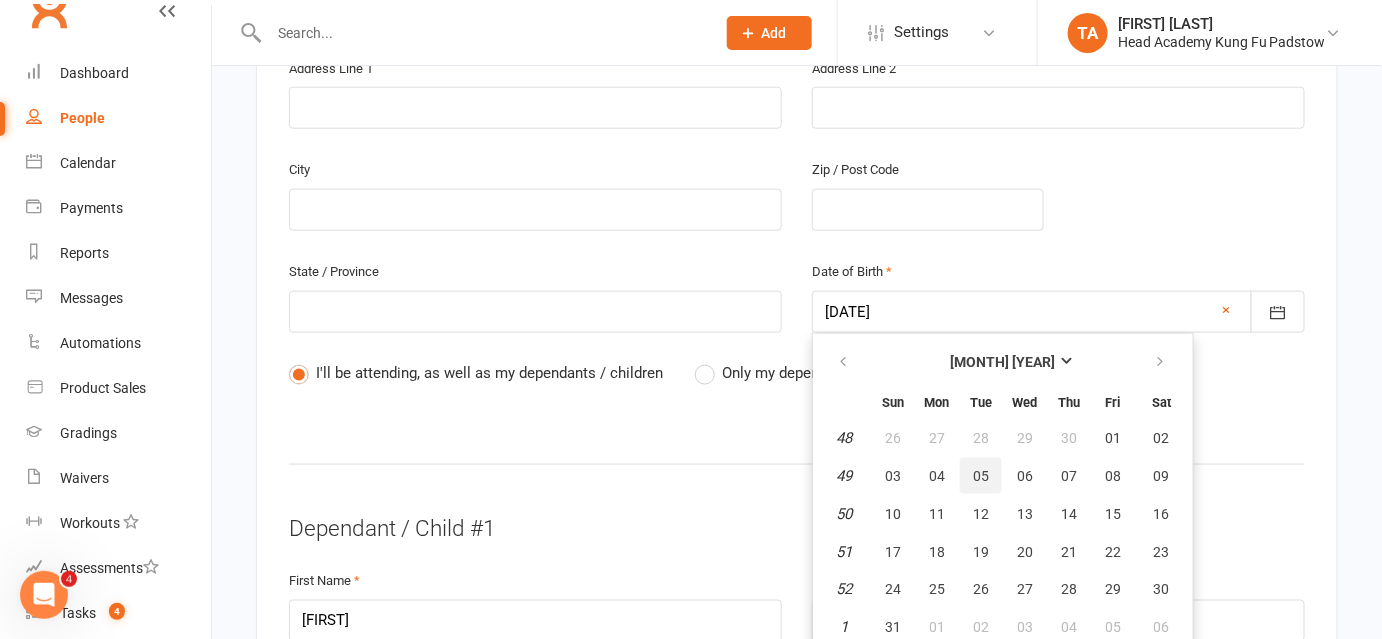 click on "05" at bounding box center [981, 476] 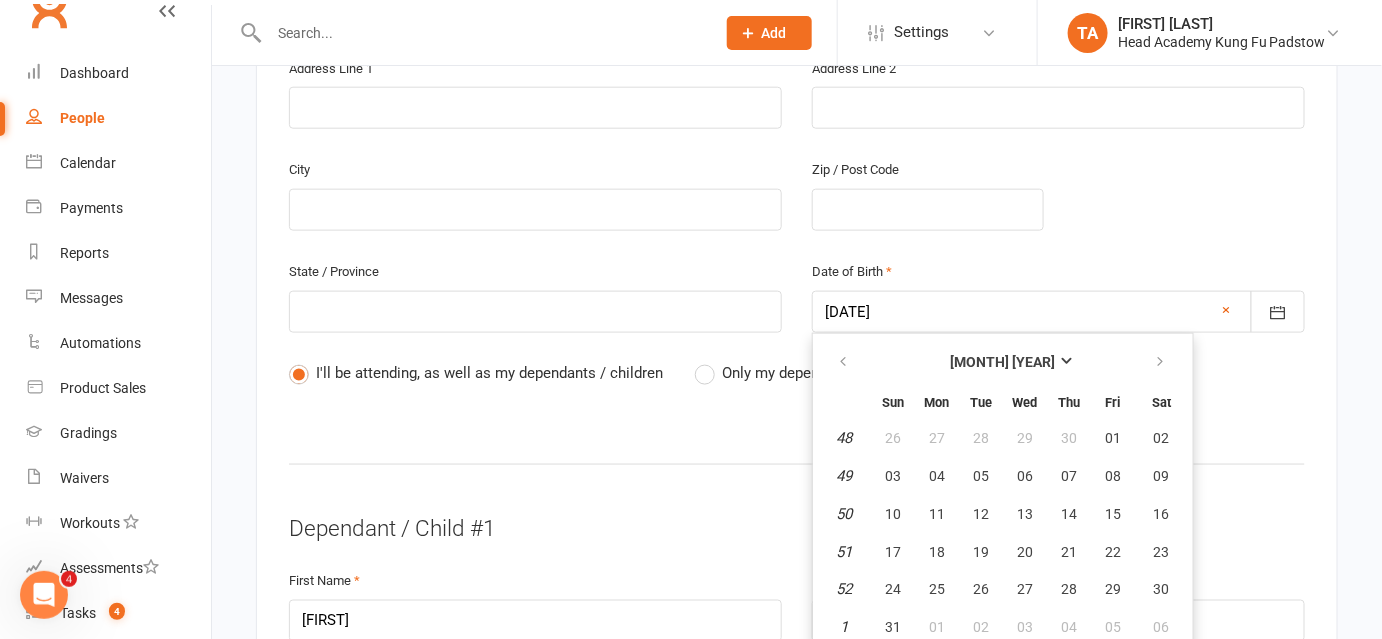type on "[DATE]" 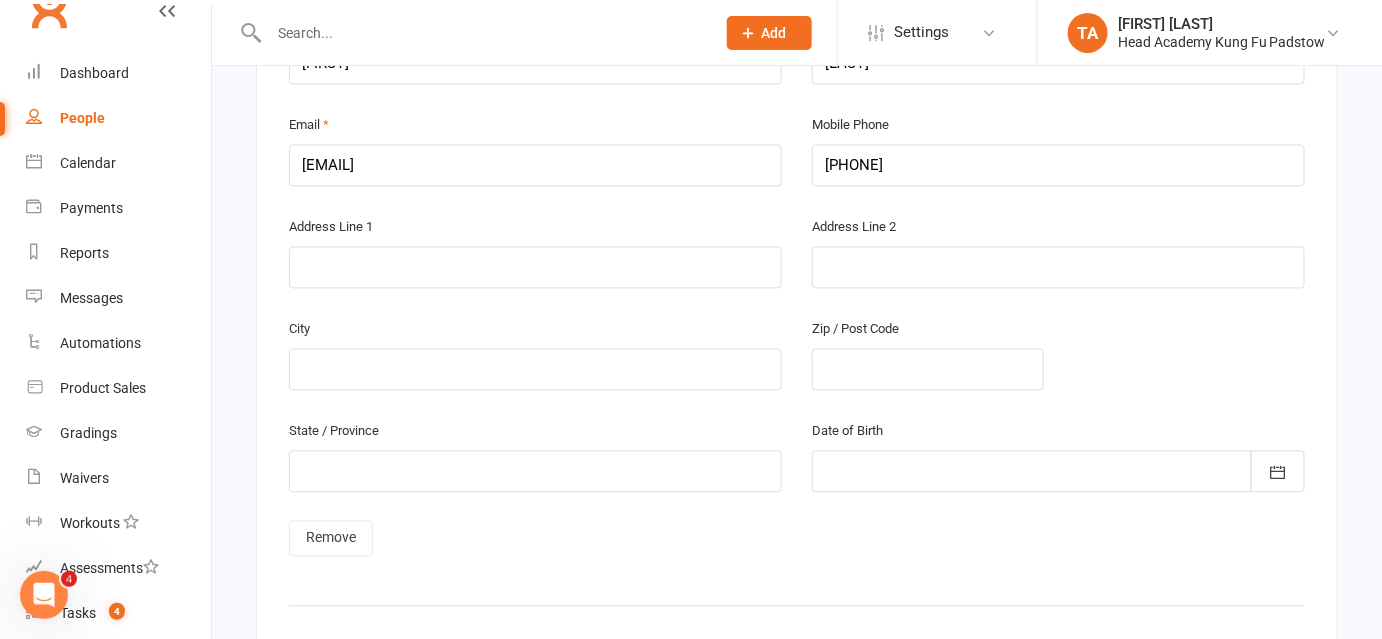 scroll, scrollTop: 1270, scrollLeft: 0, axis: vertical 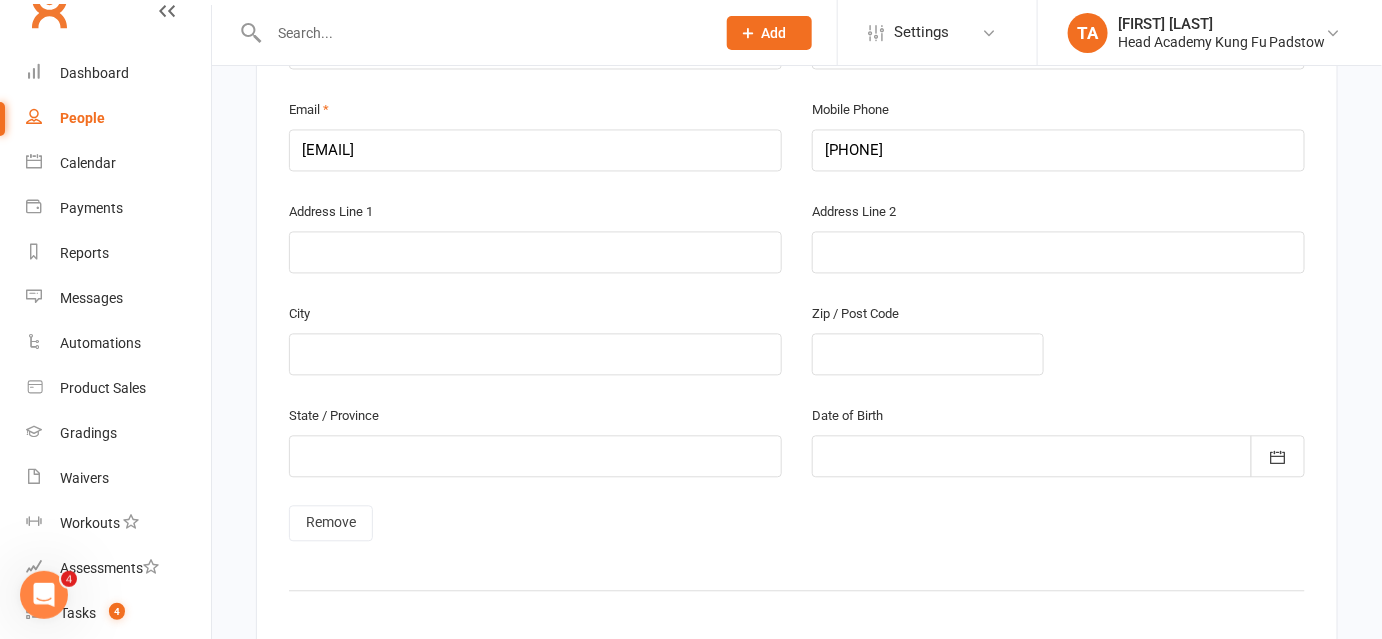 click at bounding box center [1278, 456] 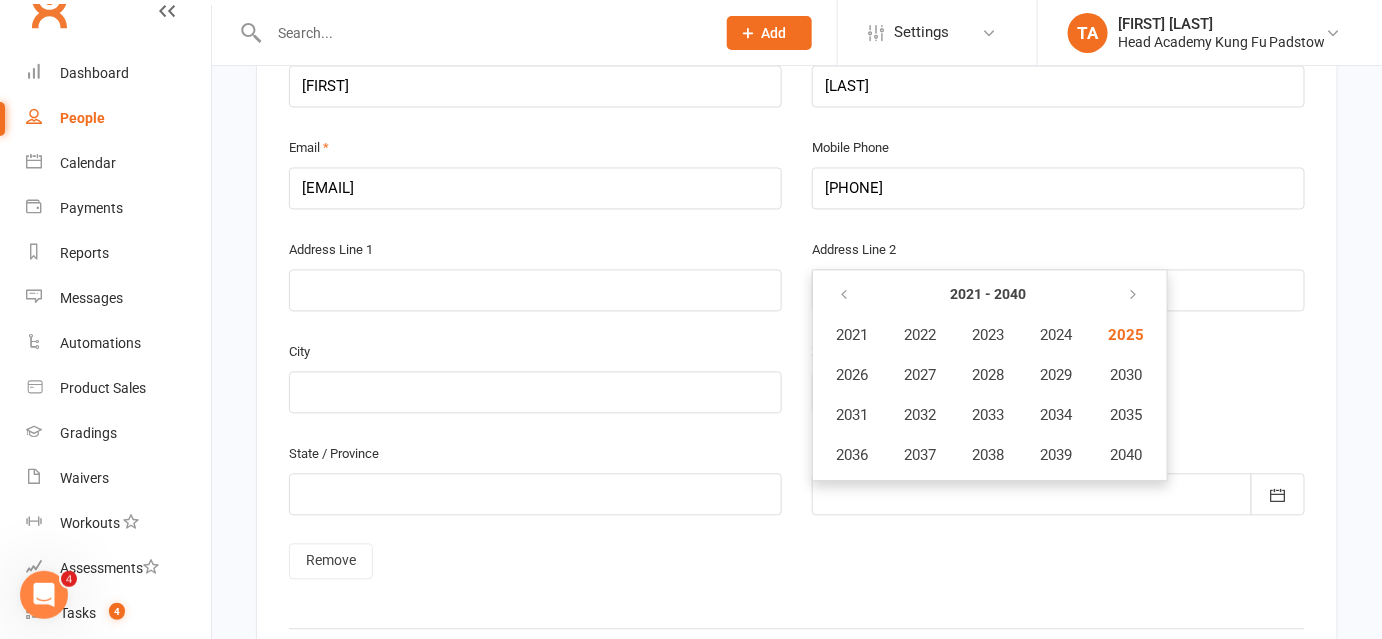 scroll, scrollTop: 1230, scrollLeft: 0, axis: vertical 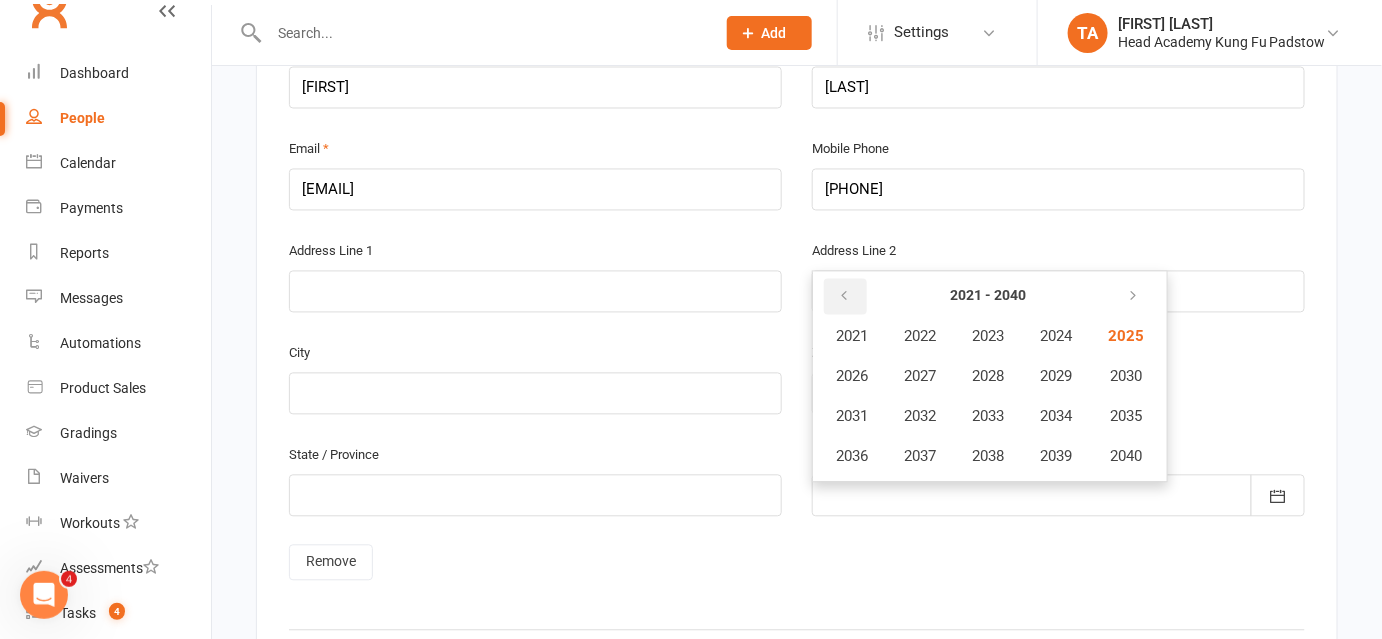 click at bounding box center [845, 297] 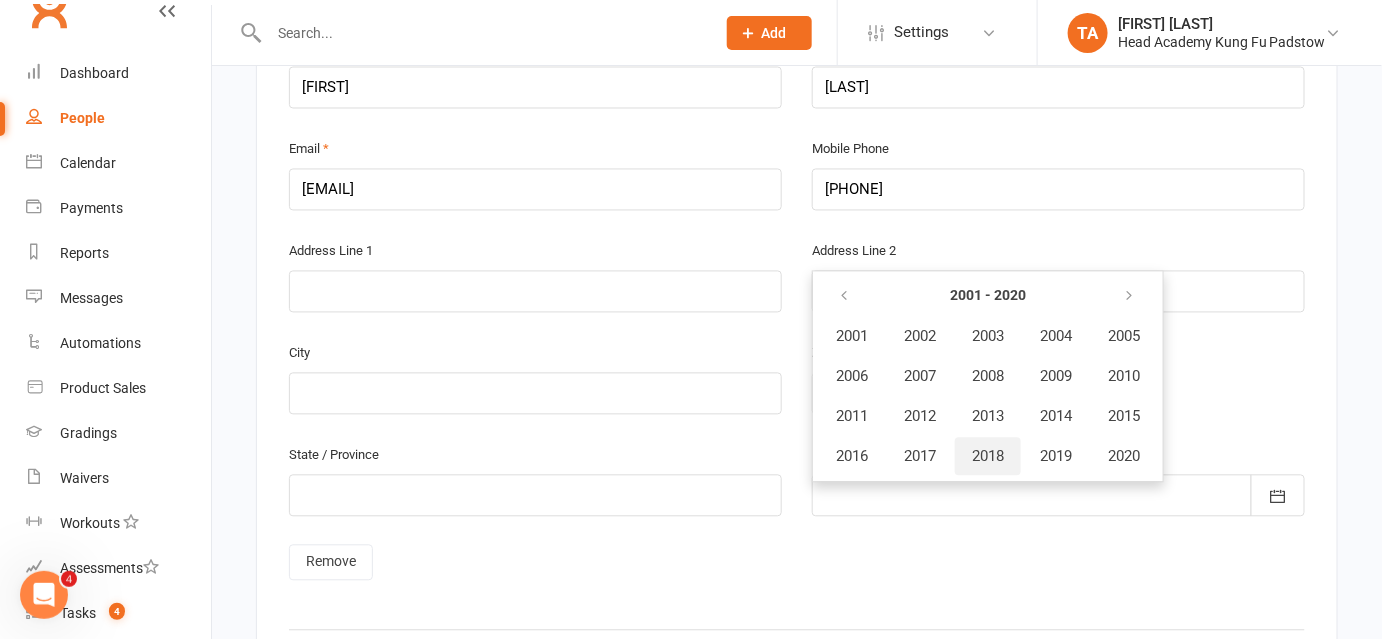 click on "2018" at bounding box center [988, 457] 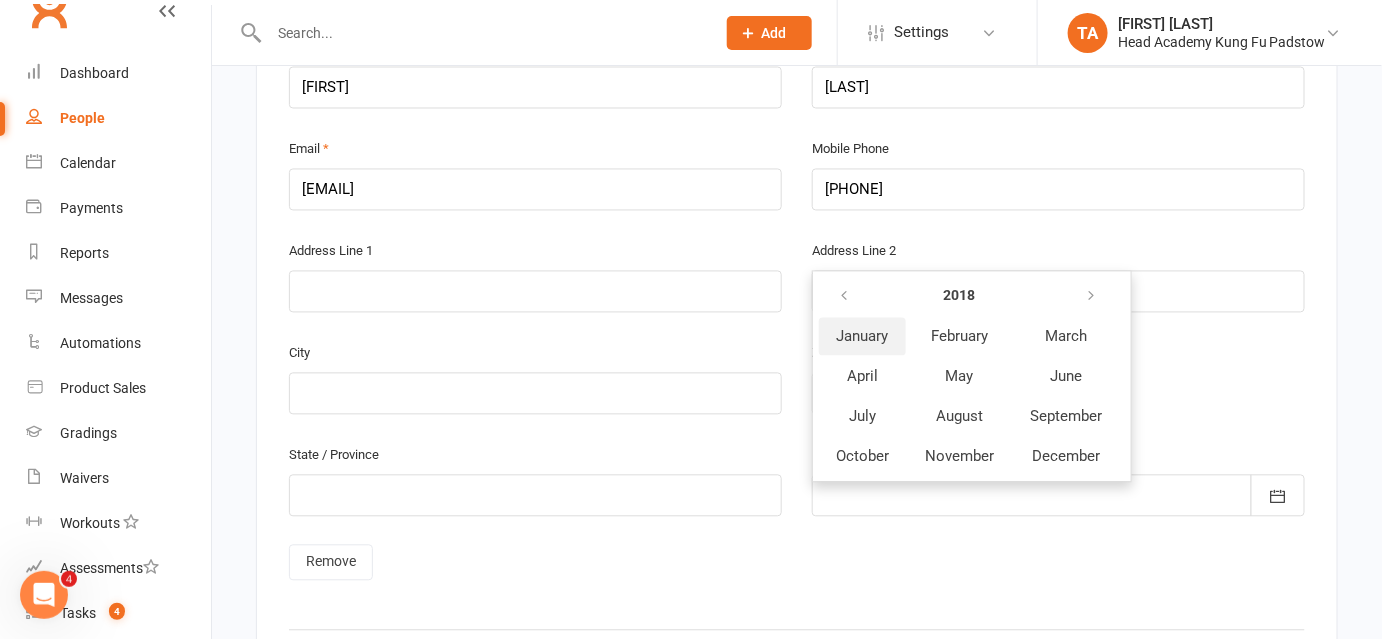 click on "January" at bounding box center [862, 337] 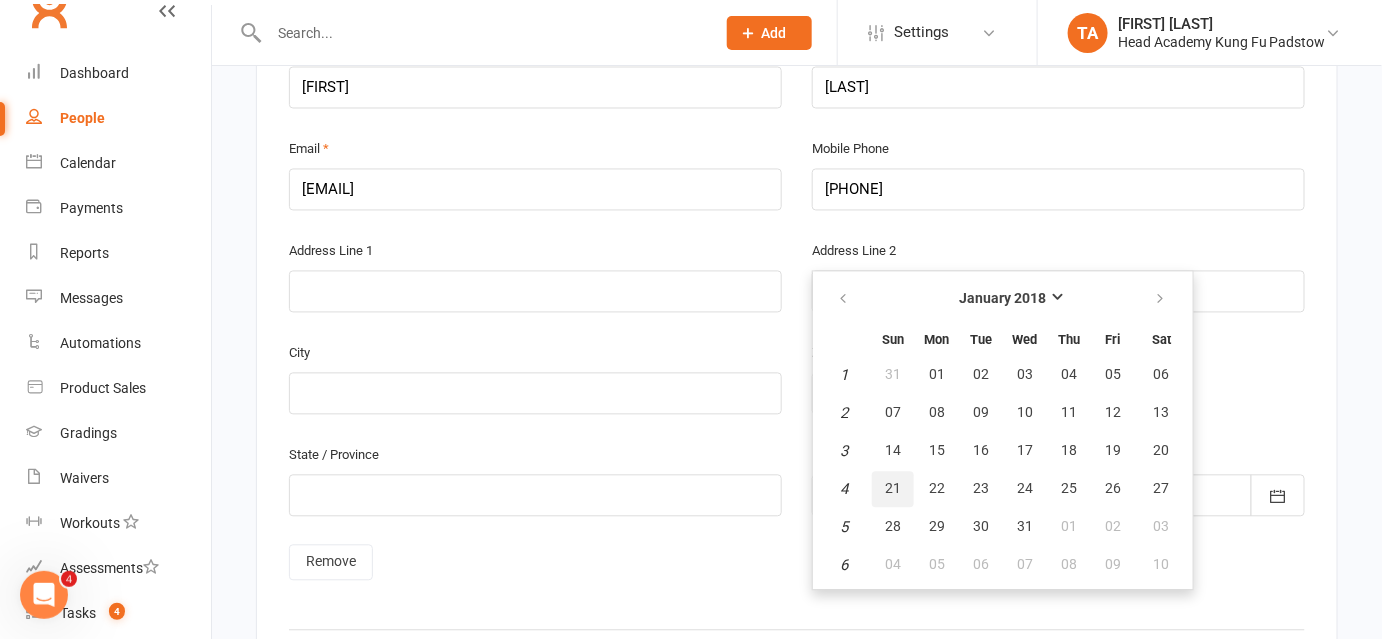 click on "21" at bounding box center [893, 490] 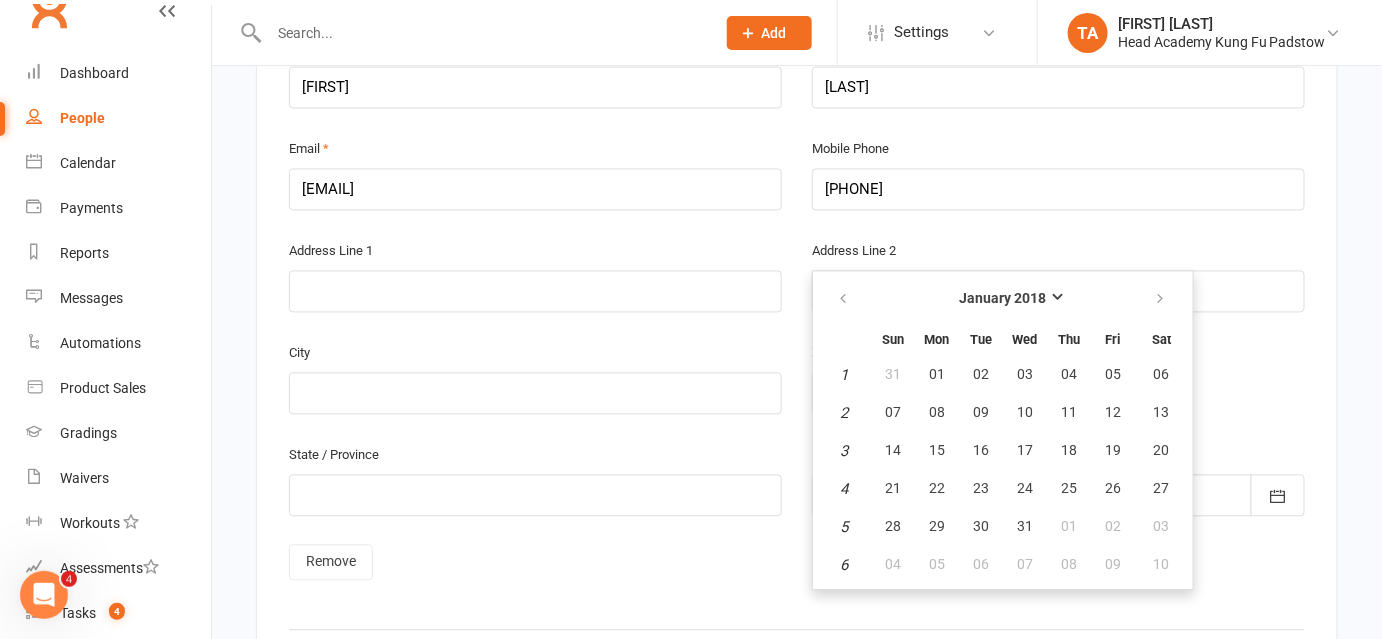 type on "[DATE]" 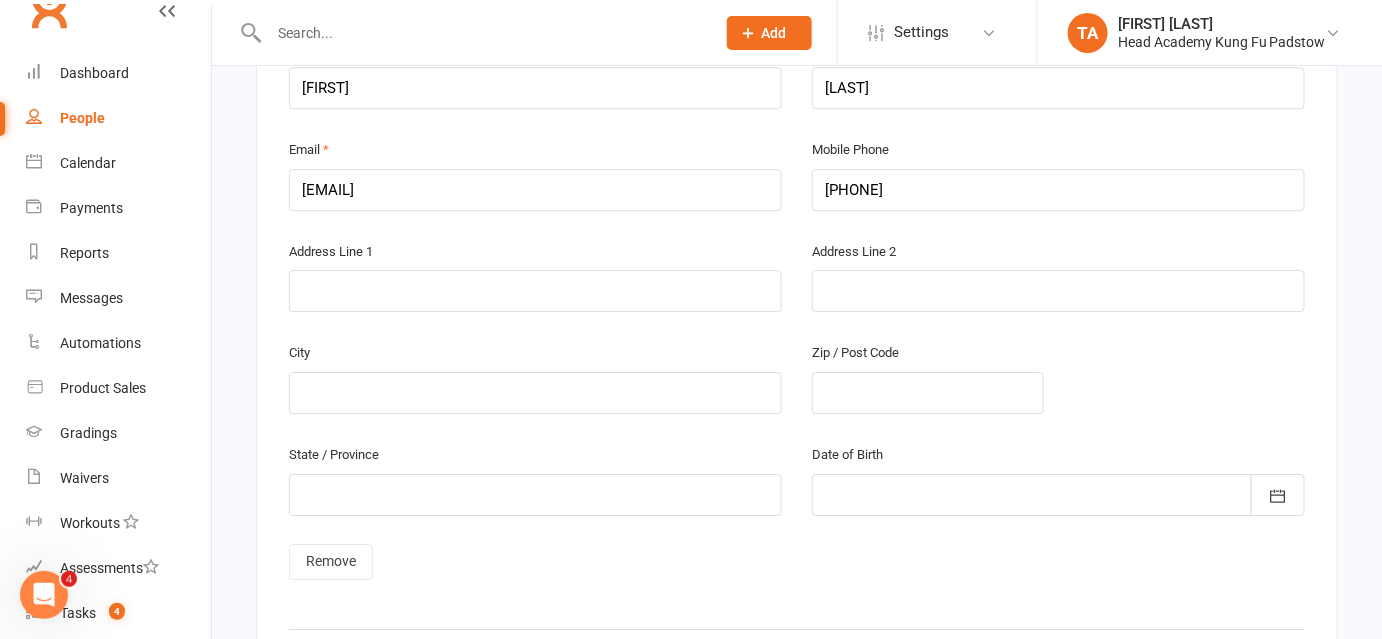 scroll, scrollTop: 1930, scrollLeft: 0, axis: vertical 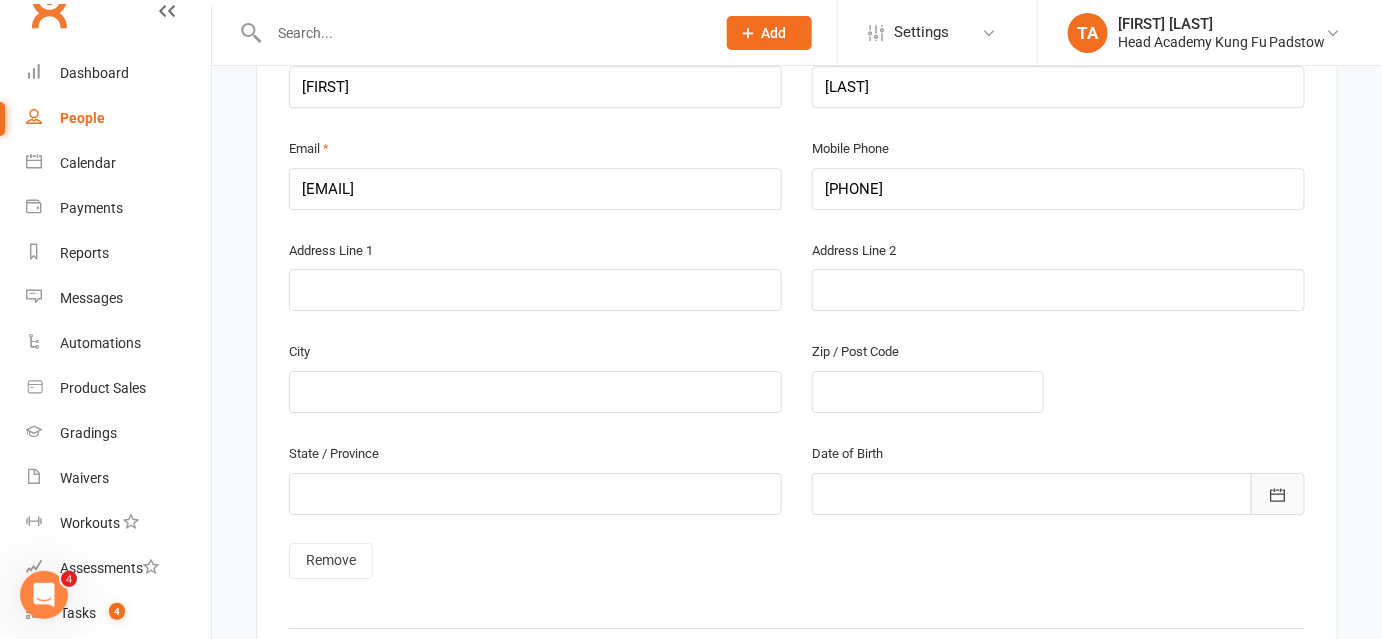 click at bounding box center [1278, 494] 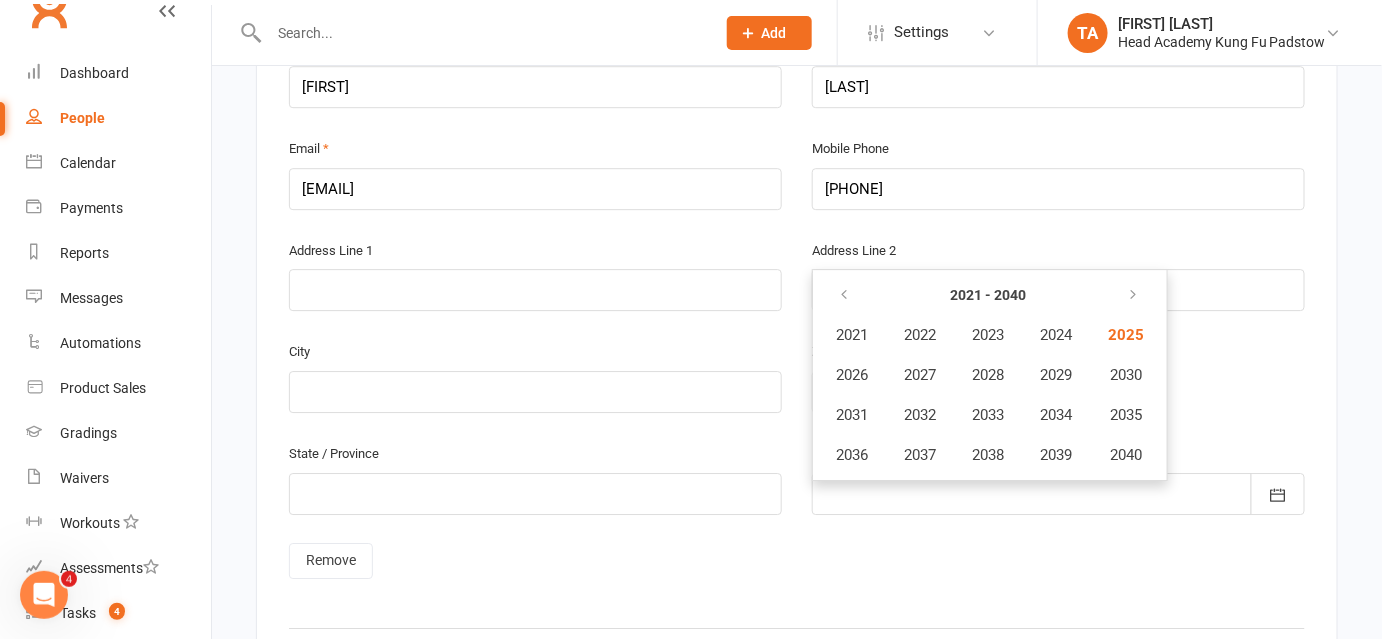 click at bounding box center (844, 295) 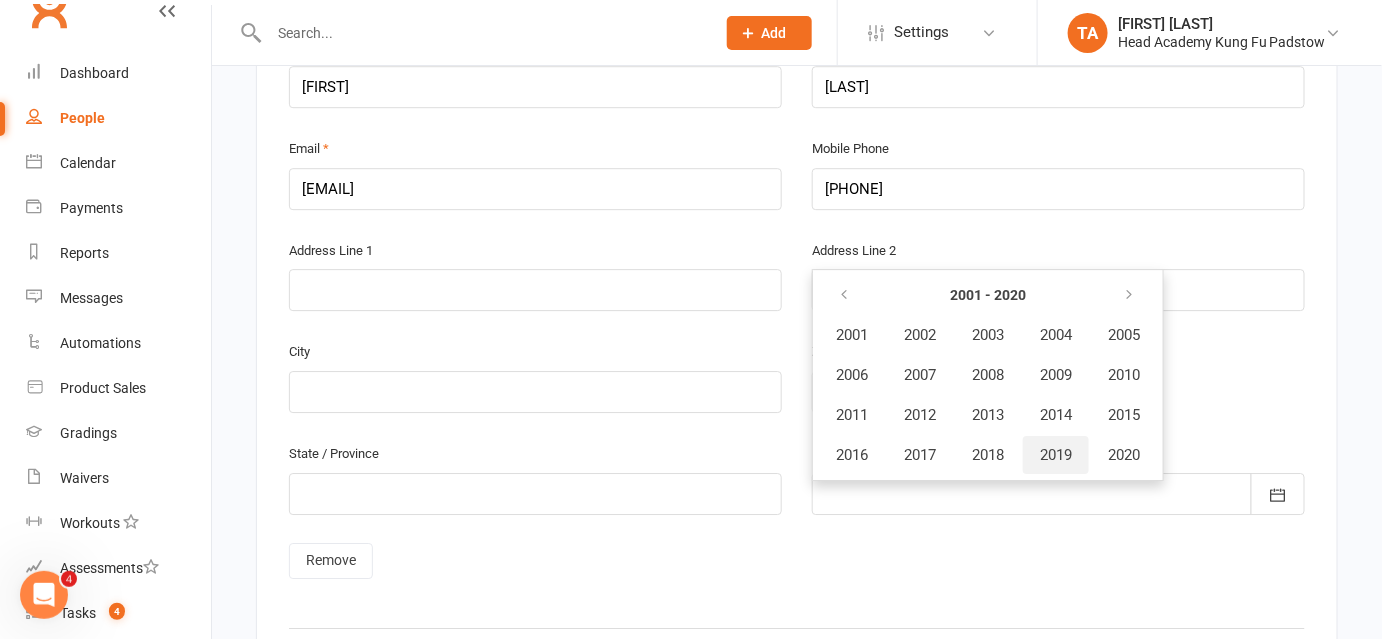 click on "2019" at bounding box center [1056, 455] 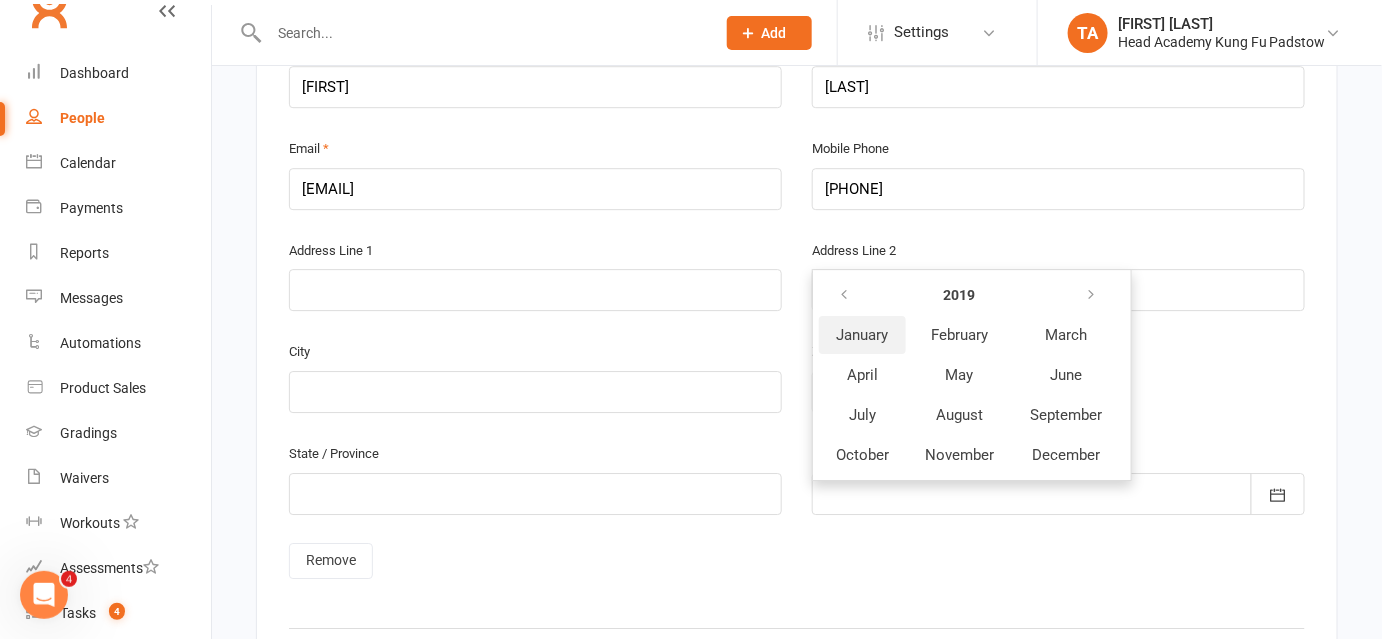 click on "January" at bounding box center (862, 335) 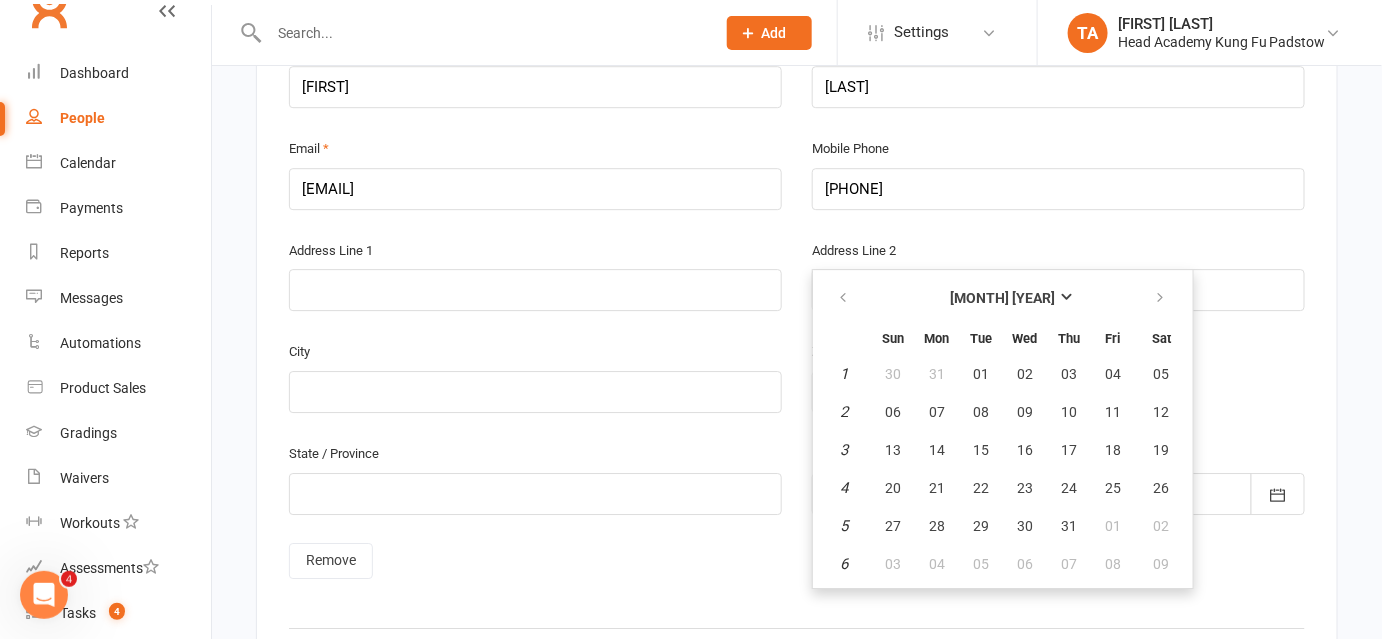 click on "26" at bounding box center [1162, 488] 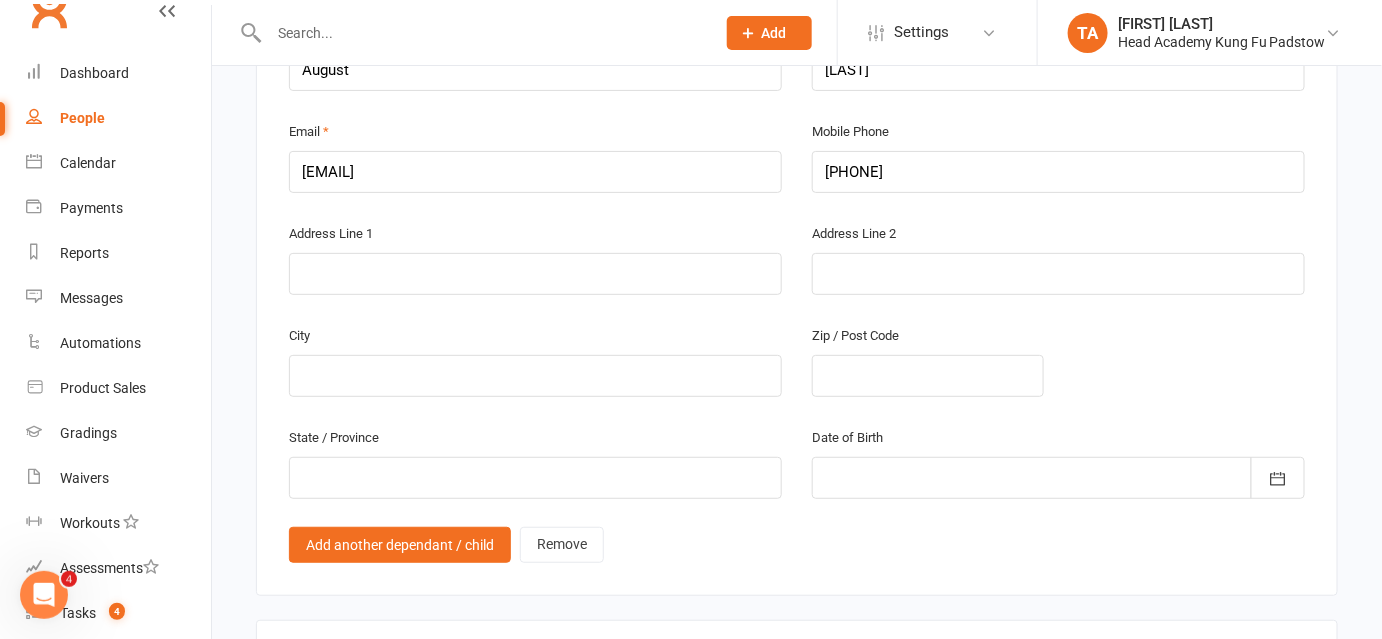 scroll, scrollTop: 2644, scrollLeft: 0, axis: vertical 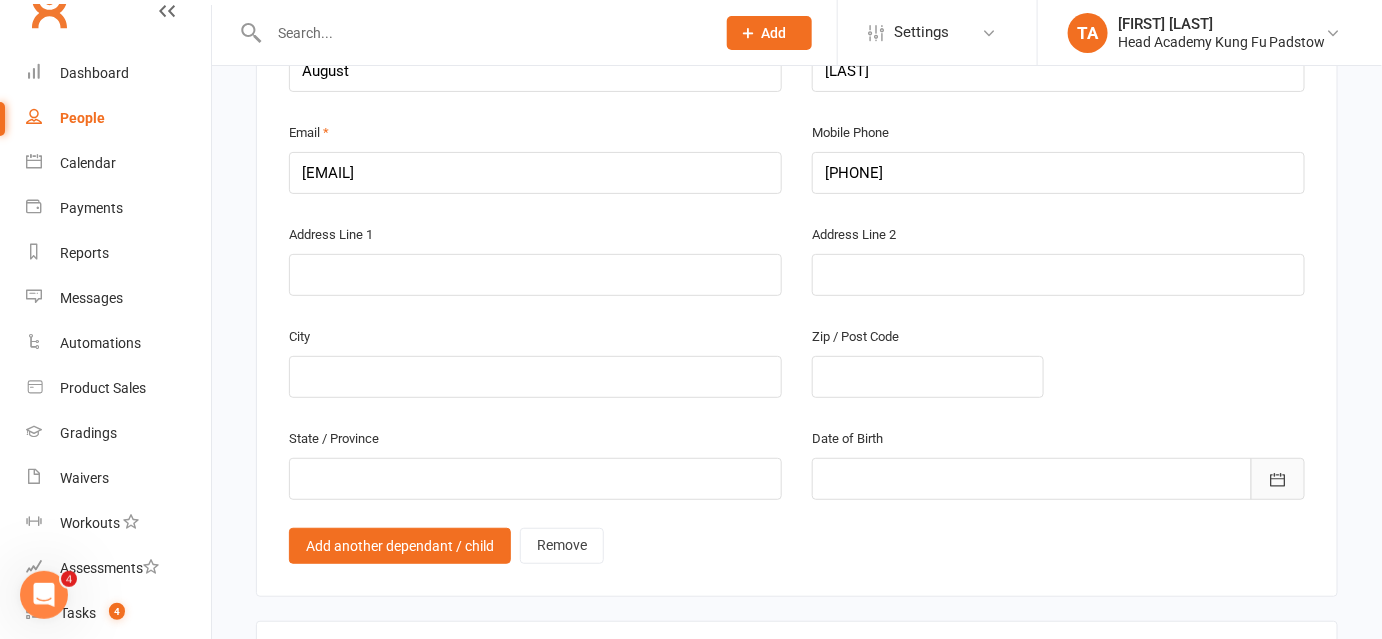 click 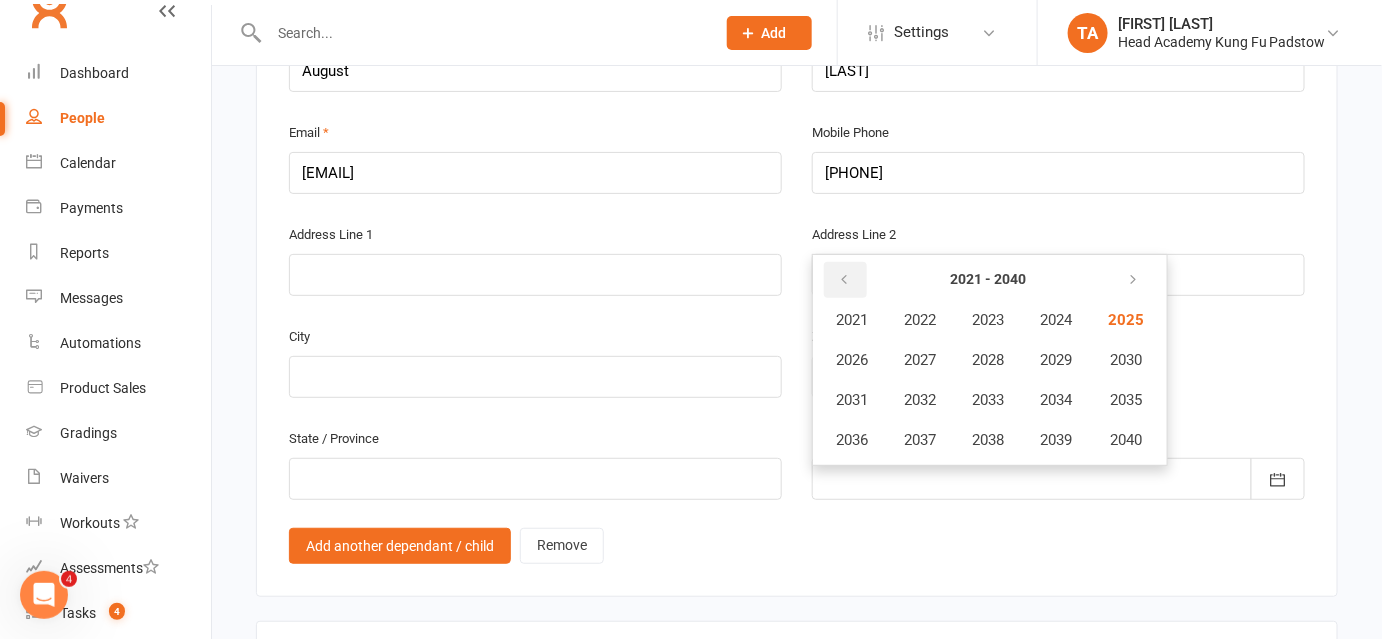 click at bounding box center [845, 280] 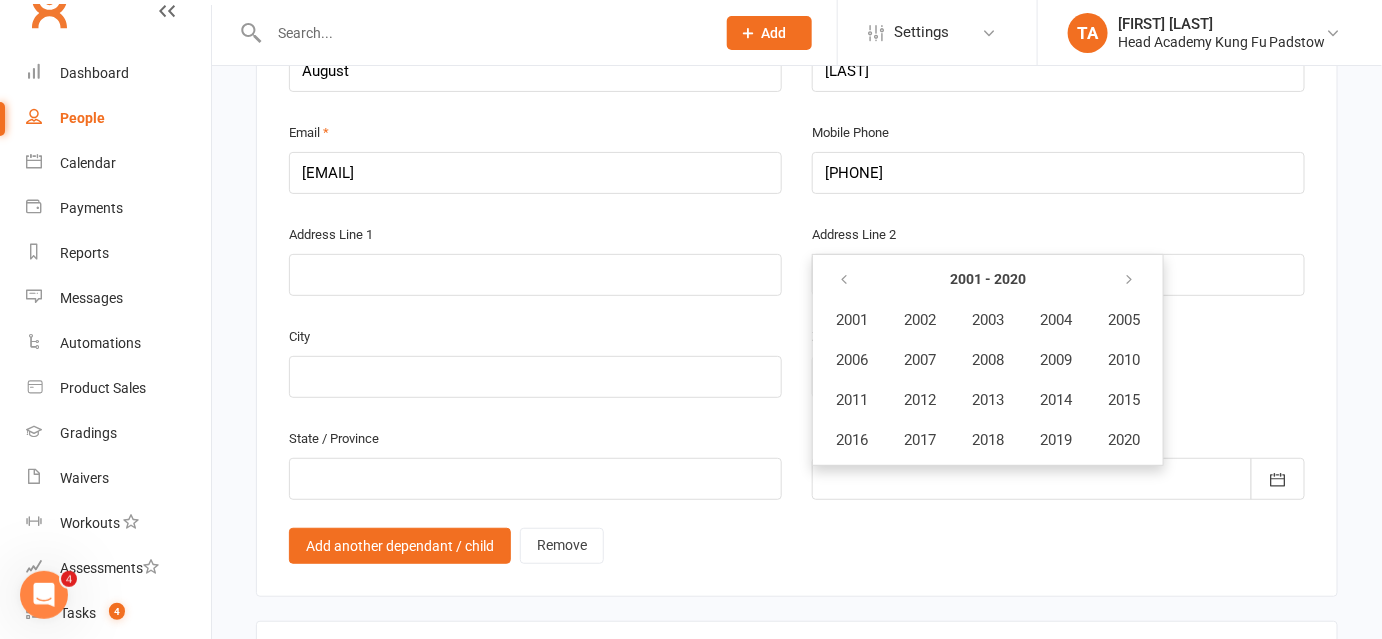 click on "2019" at bounding box center [1056, 440] 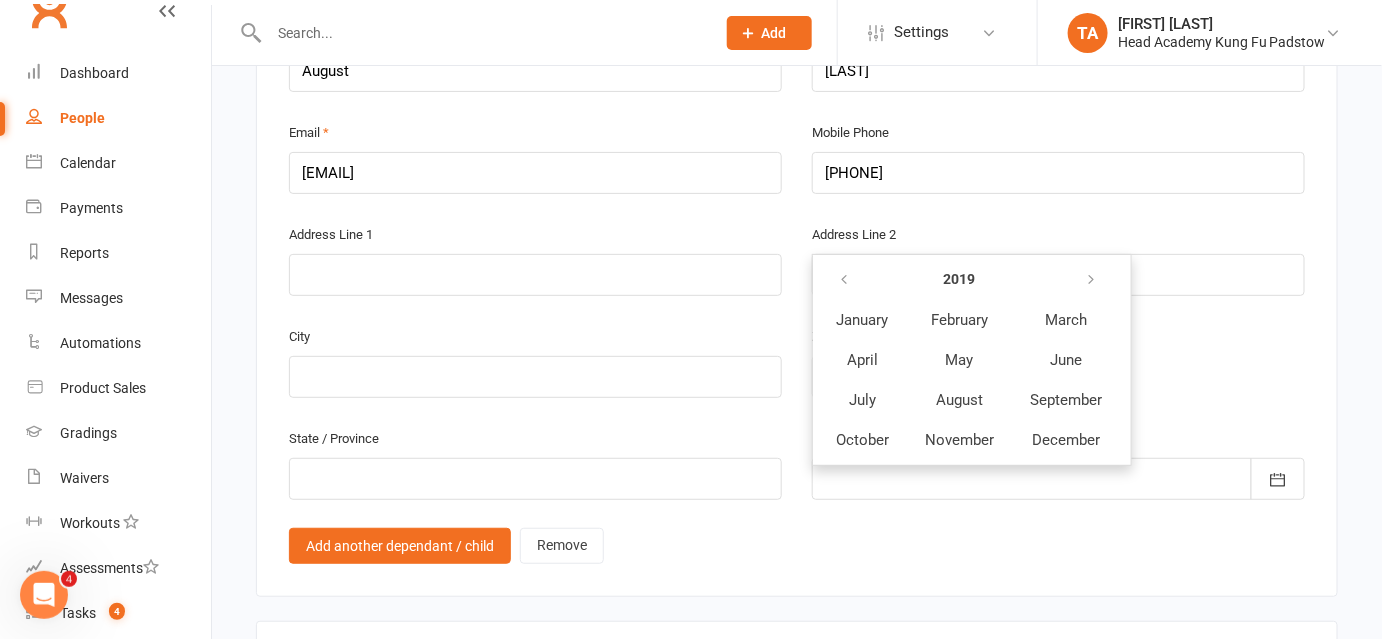 click on "January" at bounding box center (862, 320) 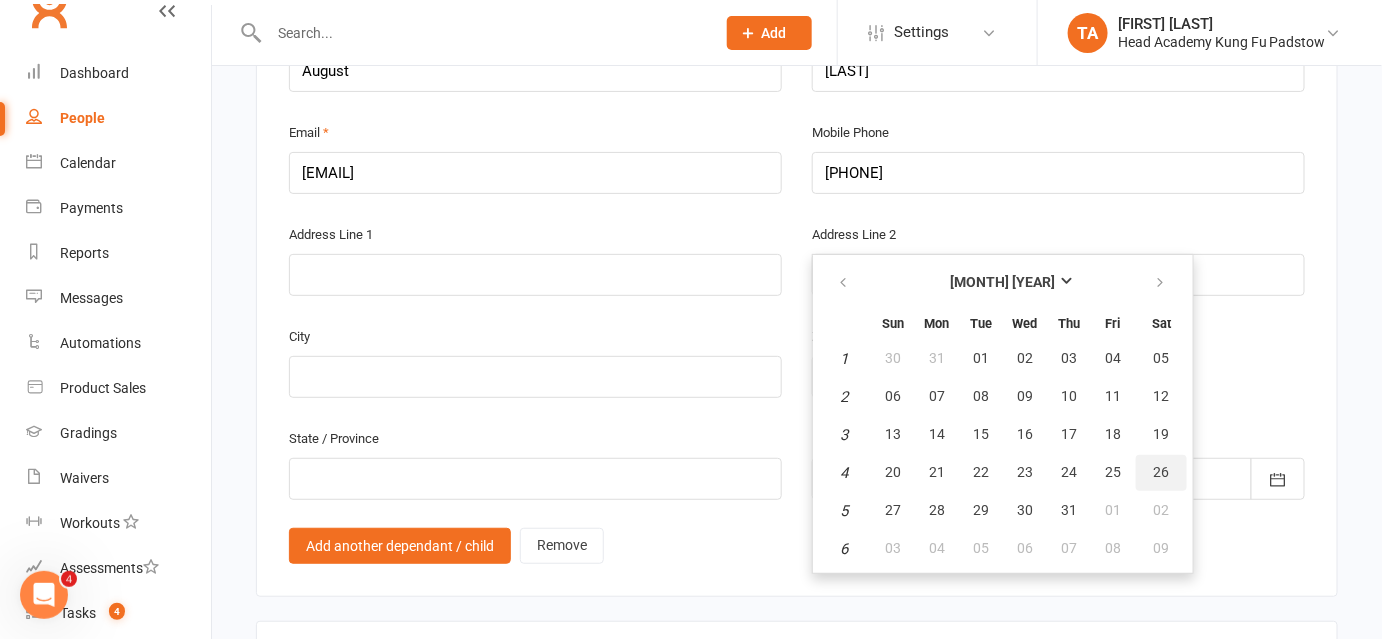 click on "26" at bounding box center [1161, 473] 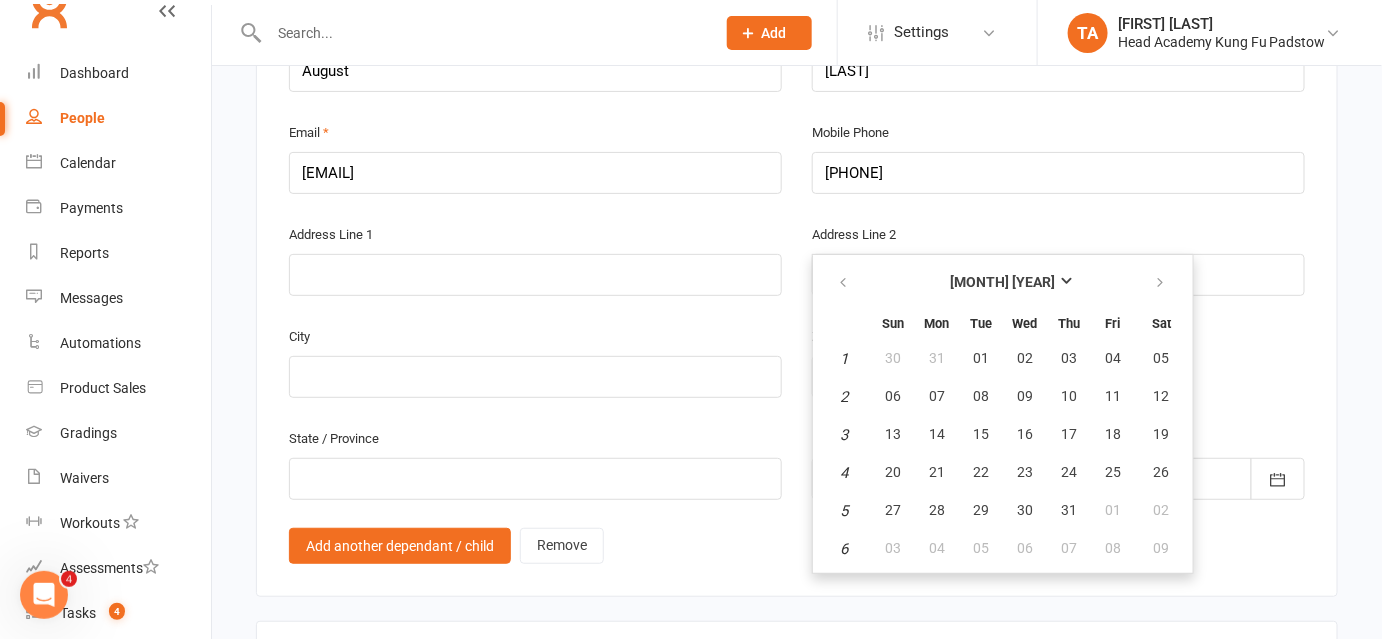 type on "[DATE]" 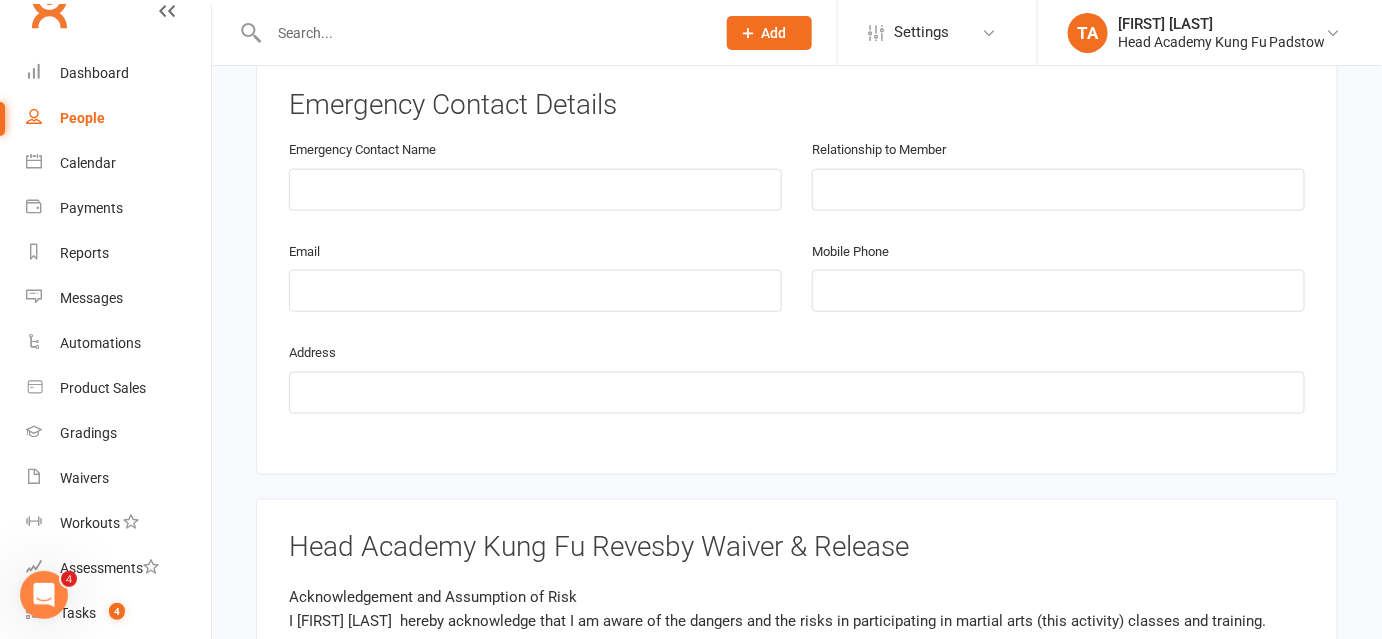 scroll, scrollTop: 3208, scrollLeft: 0, axis: vertical 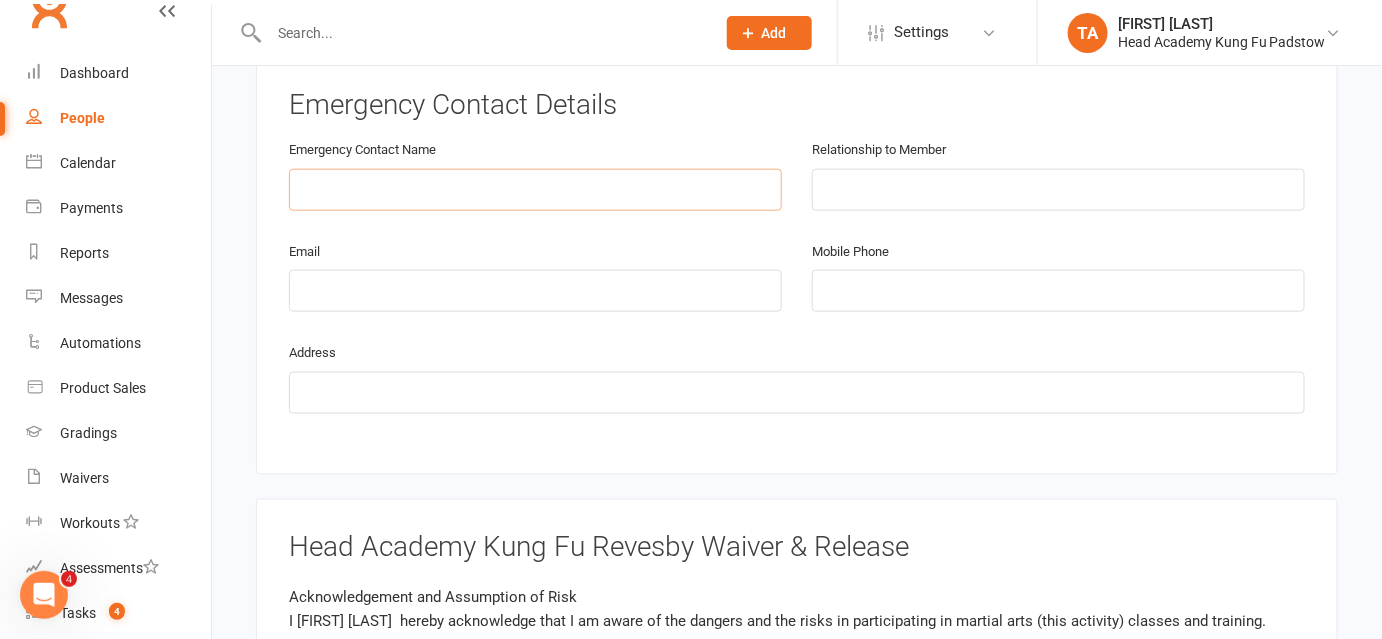 click at bounding box center [535, 190] 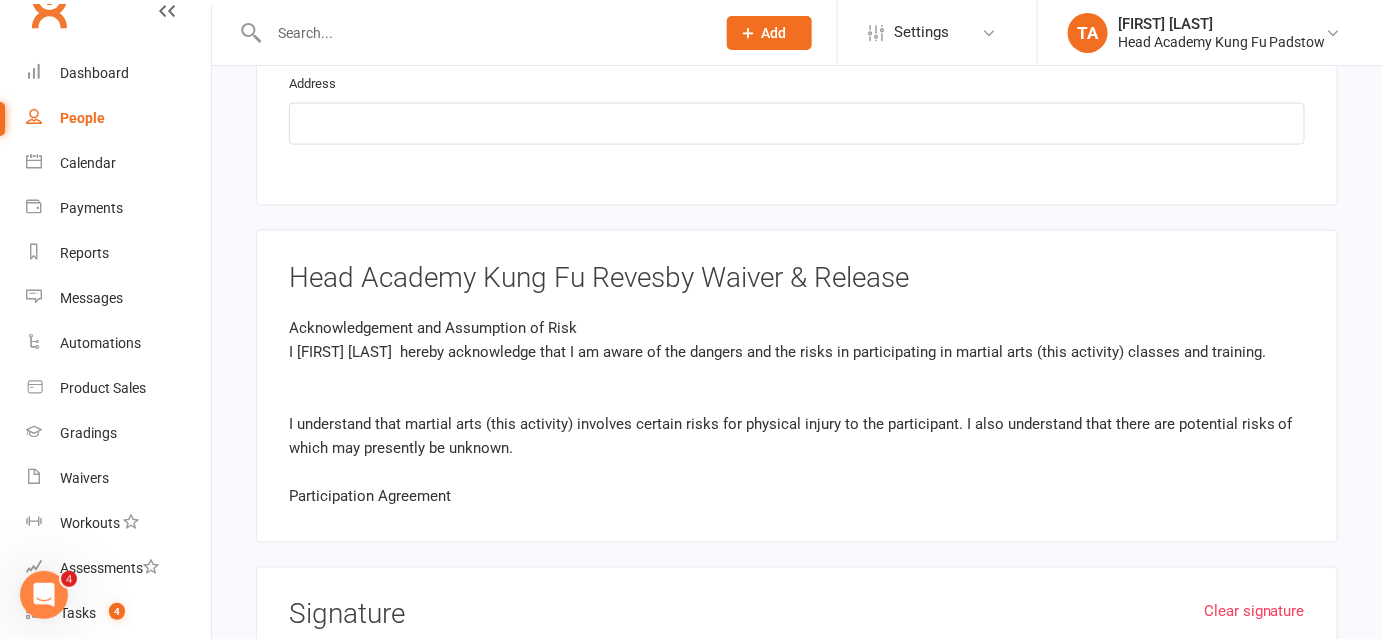 scroll, scrollTop: 3476, scrollLeft: 0, axis: vertical 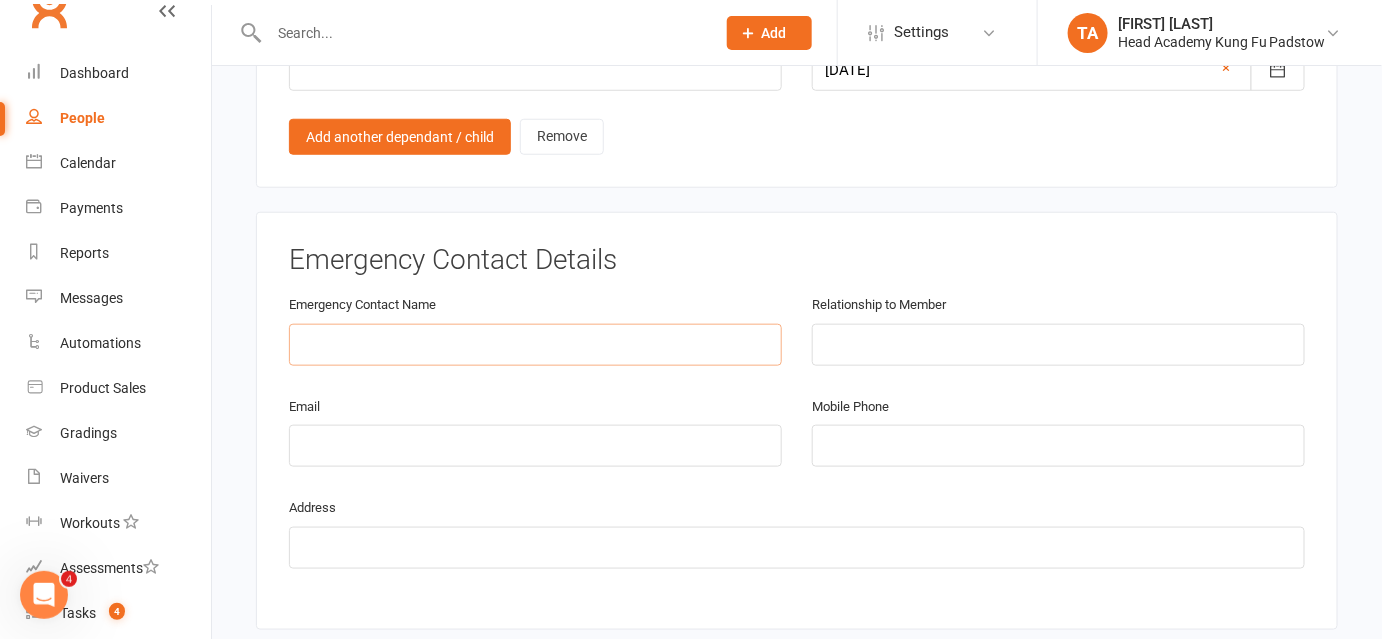 click at bounding box center [535, 345] 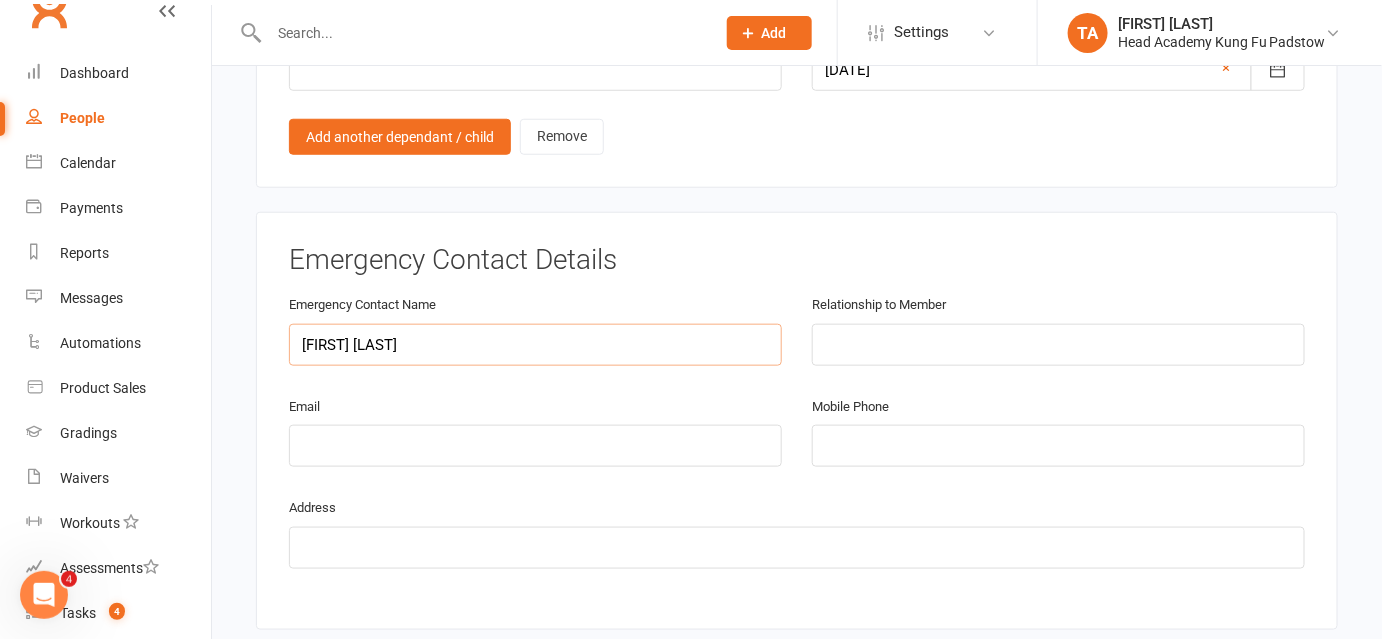 type on "[FIRST] [LAST]" 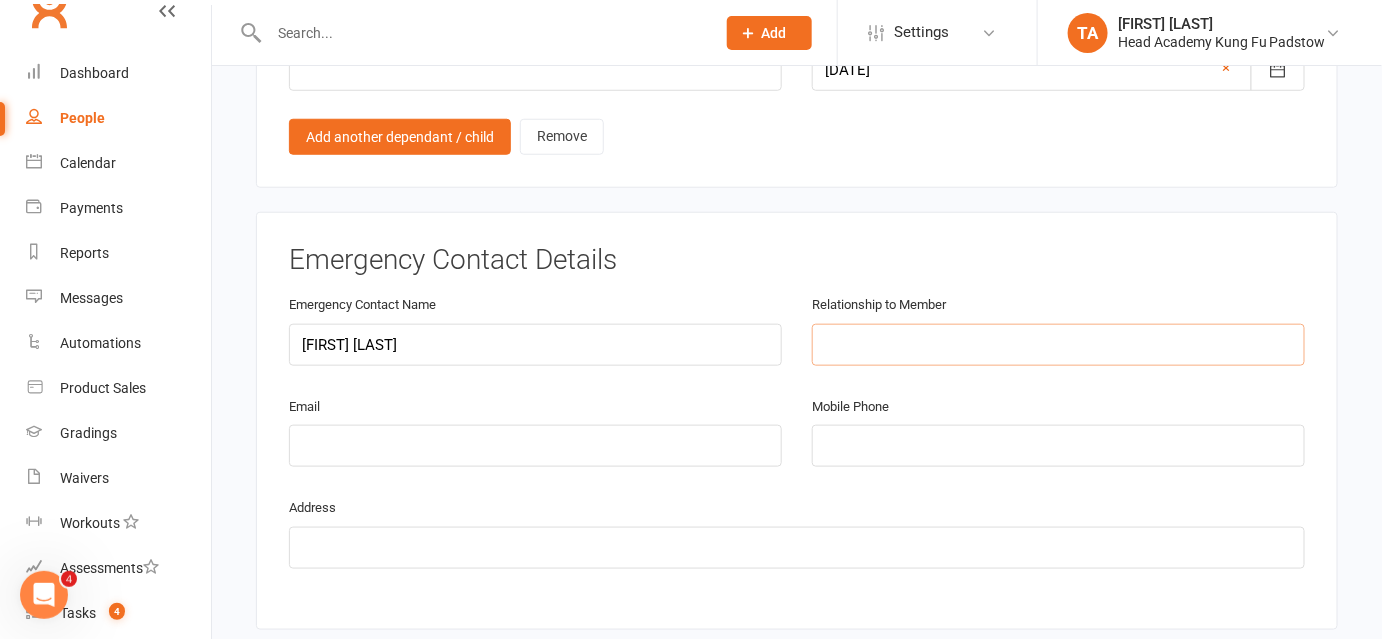 click at bounding box center [1058, 345] 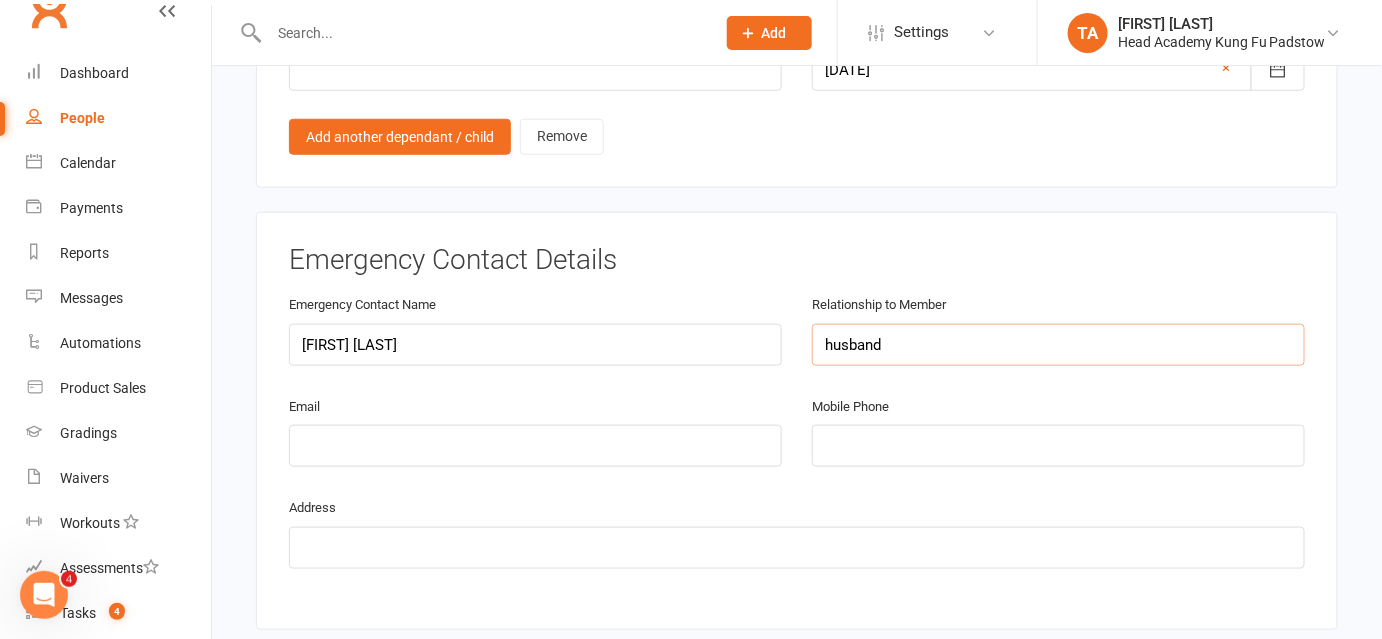 type on "husband" 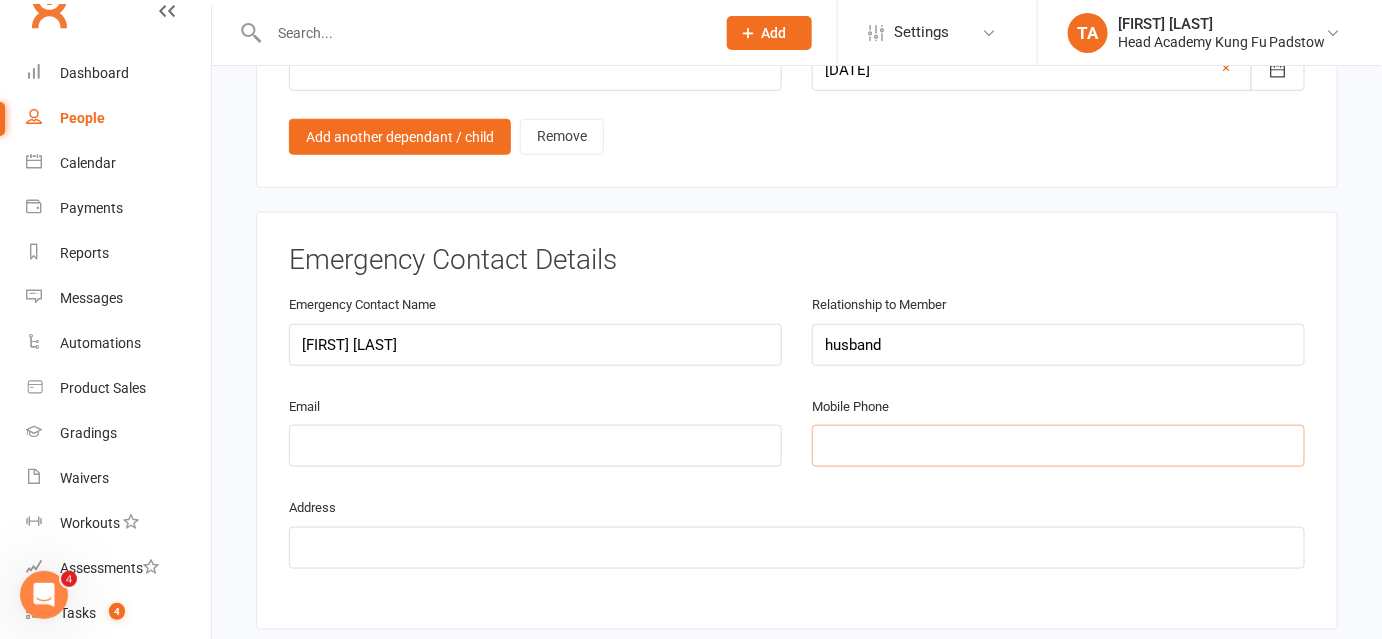 click at bounding box center (1058, 446) 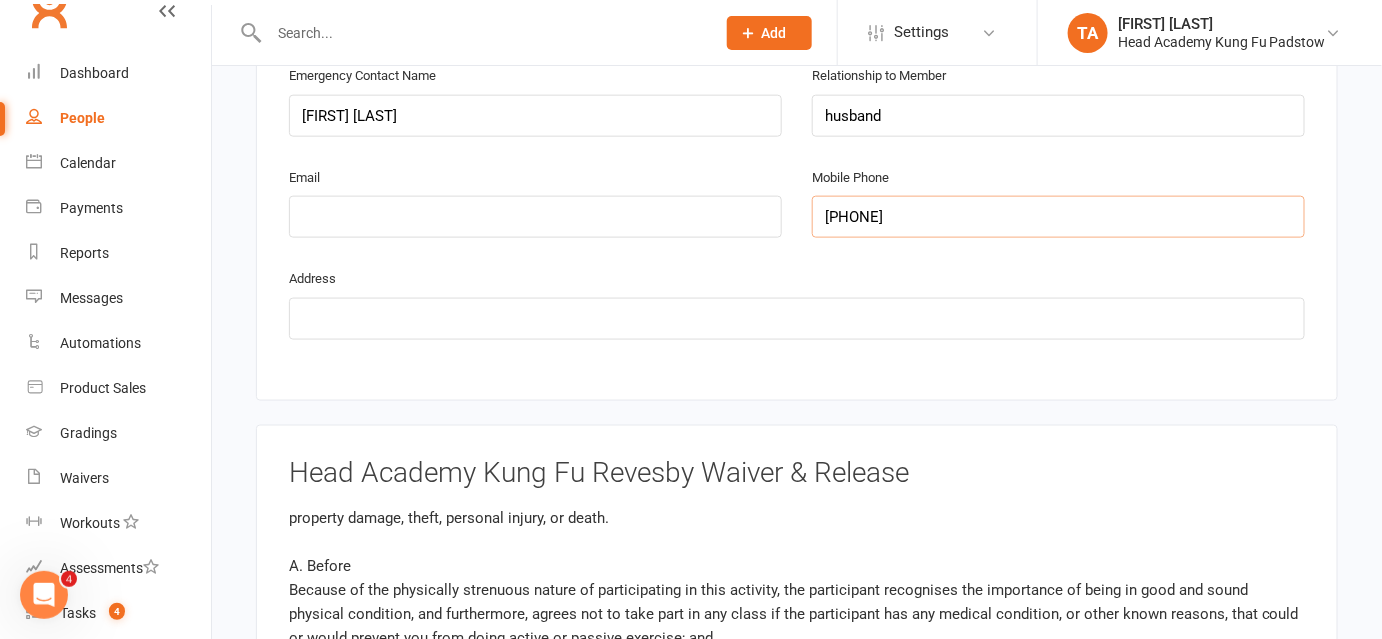 scroll, scrollTop: 3282, scrollLeft: 0, axis: vertical 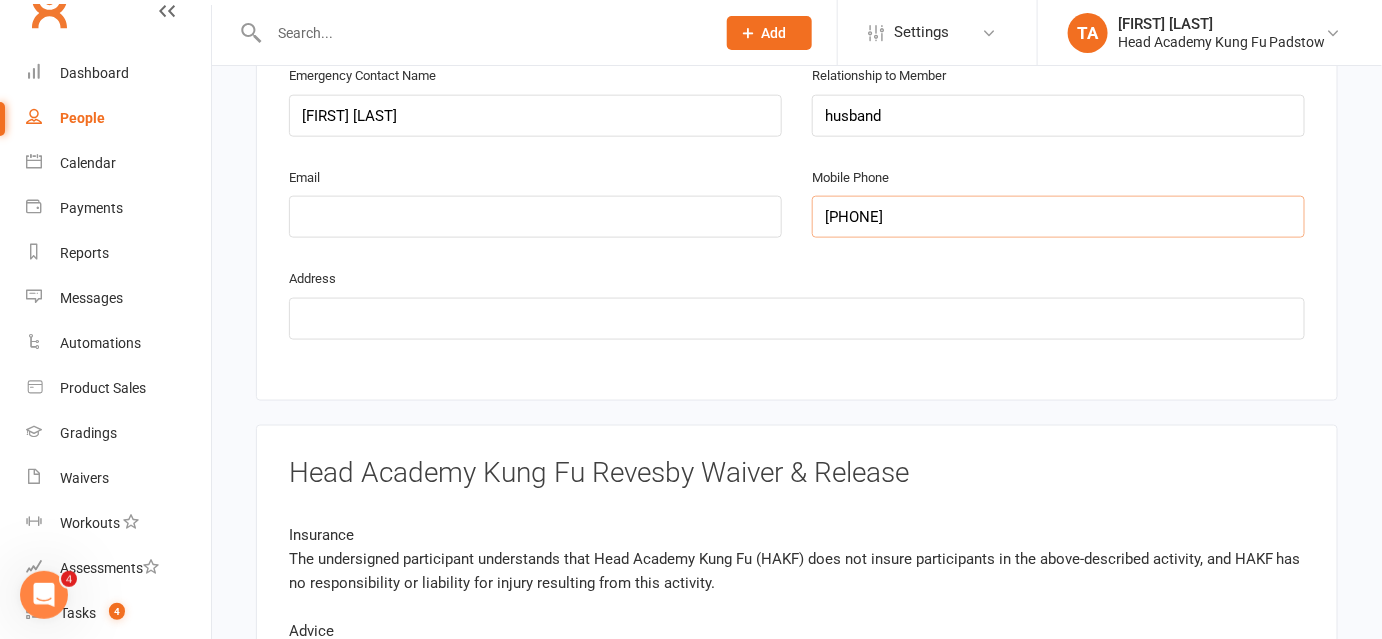 type on "[PHONE]" 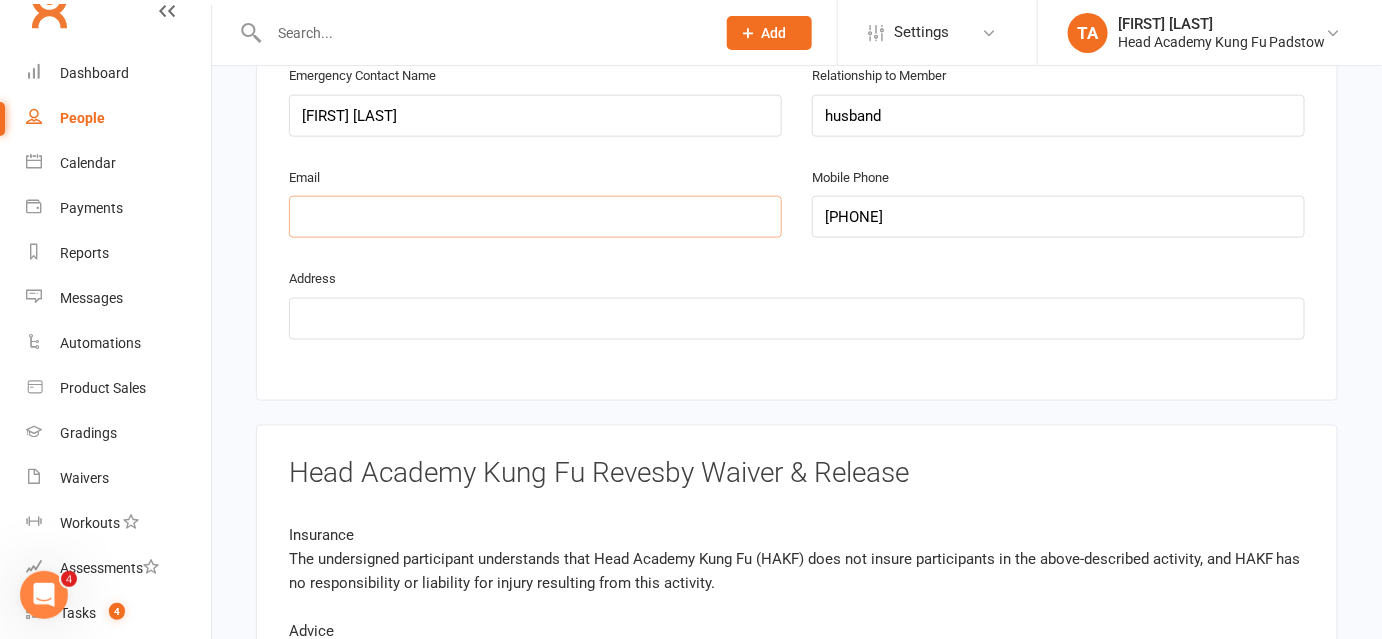 click at bounding box center [535, 217] 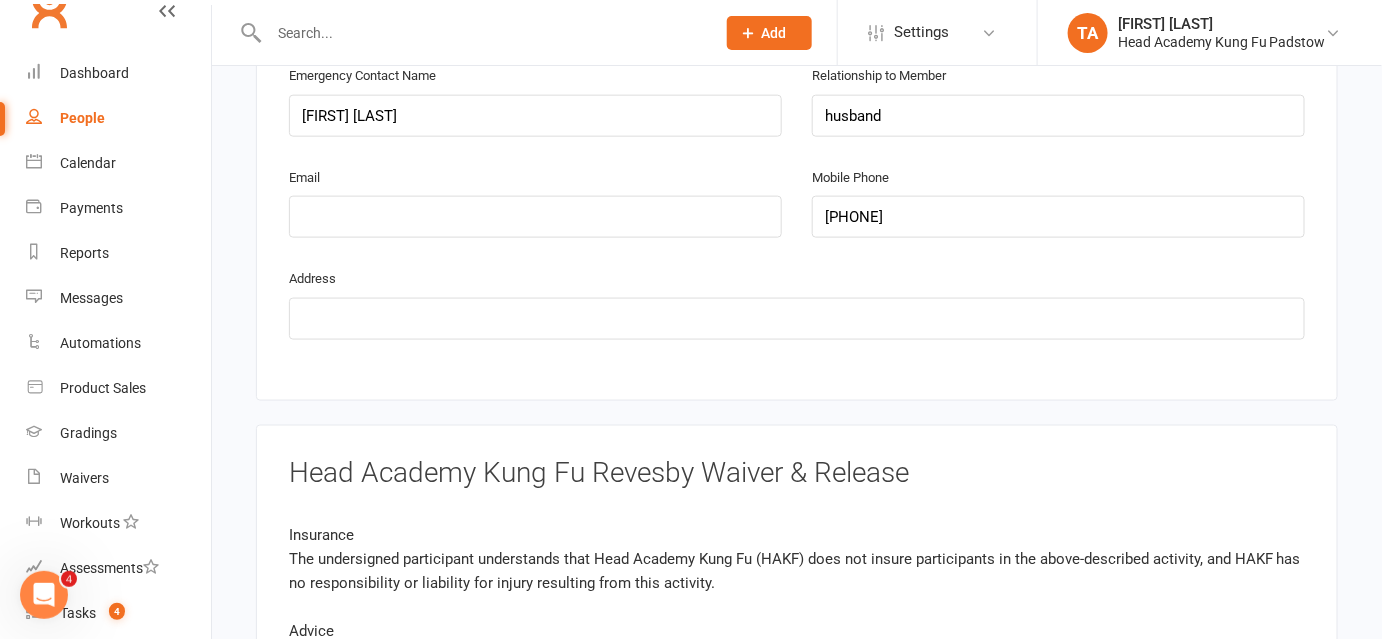 click on "Head Academy Kung Fu Padstow [PHONE] p: [PHONE] [EMAIL] [NUMBER] [STREET] [CITY], [STATE], [COUNTRY] Member Details Parent / Guardian First Name [FIRST] Last Name [LAST] Email [EMAIL] Mobile Phone [PHONE] Address Line 1 Address Line 2 City Zip / Post Code State / Province Date of Birth [DATE]
[MONTH] [YEAR]
Sun Mon Tue Wed Thu Fri Sat
48
26
27
28
29
30
01
02
03
49
04
05
06
07
08
09
10
50
11
12
13
14
15
16
17
51
17" at bounding box center (797, -748) 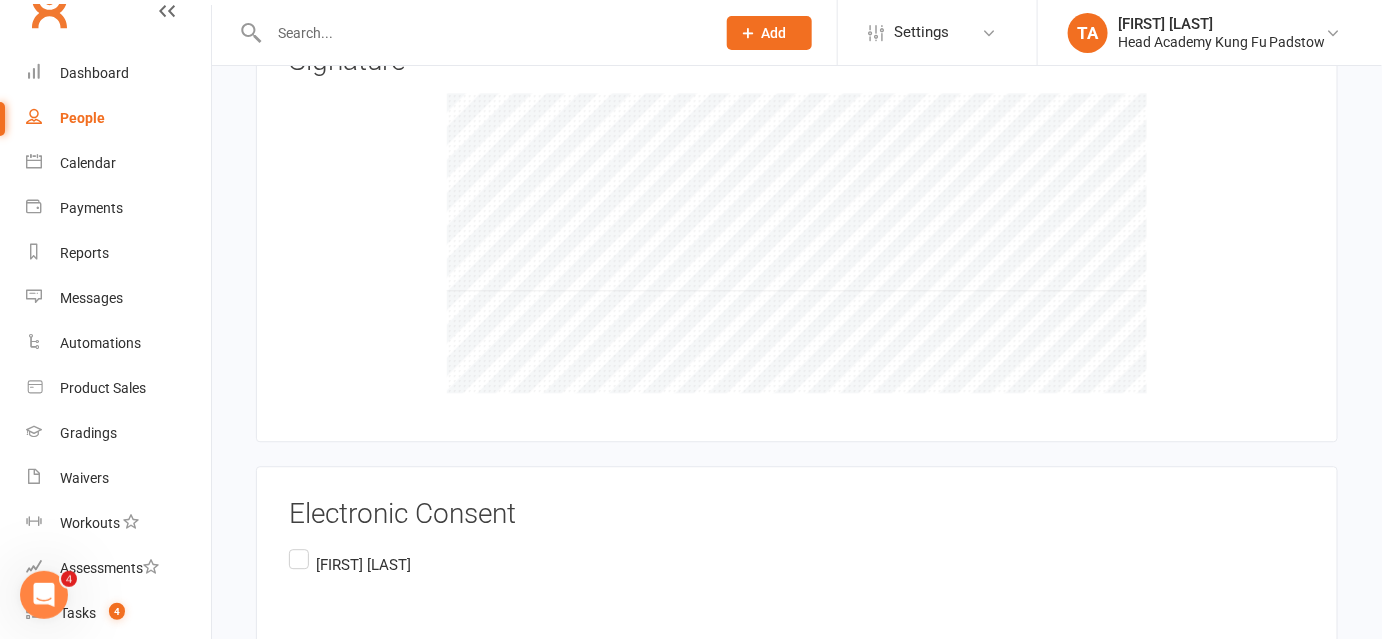 scroll, scrollTop: 4034, scrollLeft: 0, axis: vertical 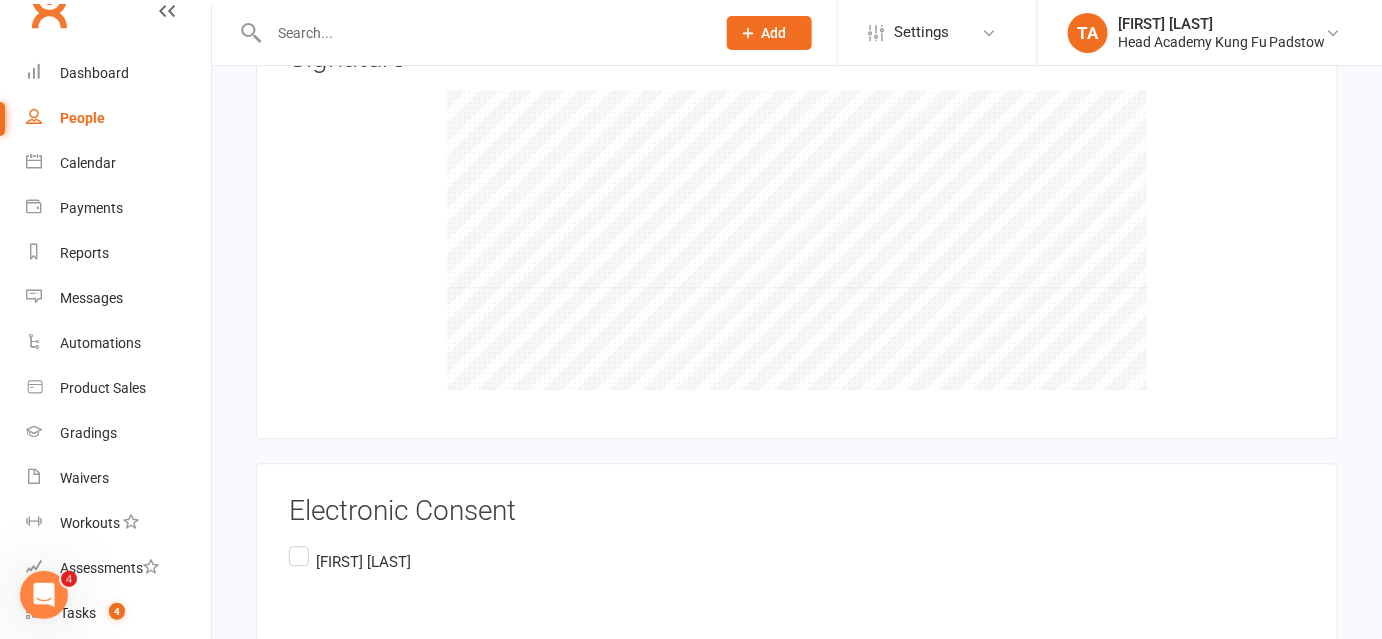 click on "[FIRST] [LAST] [COUNTRY]" at bounding box center [350, 624] 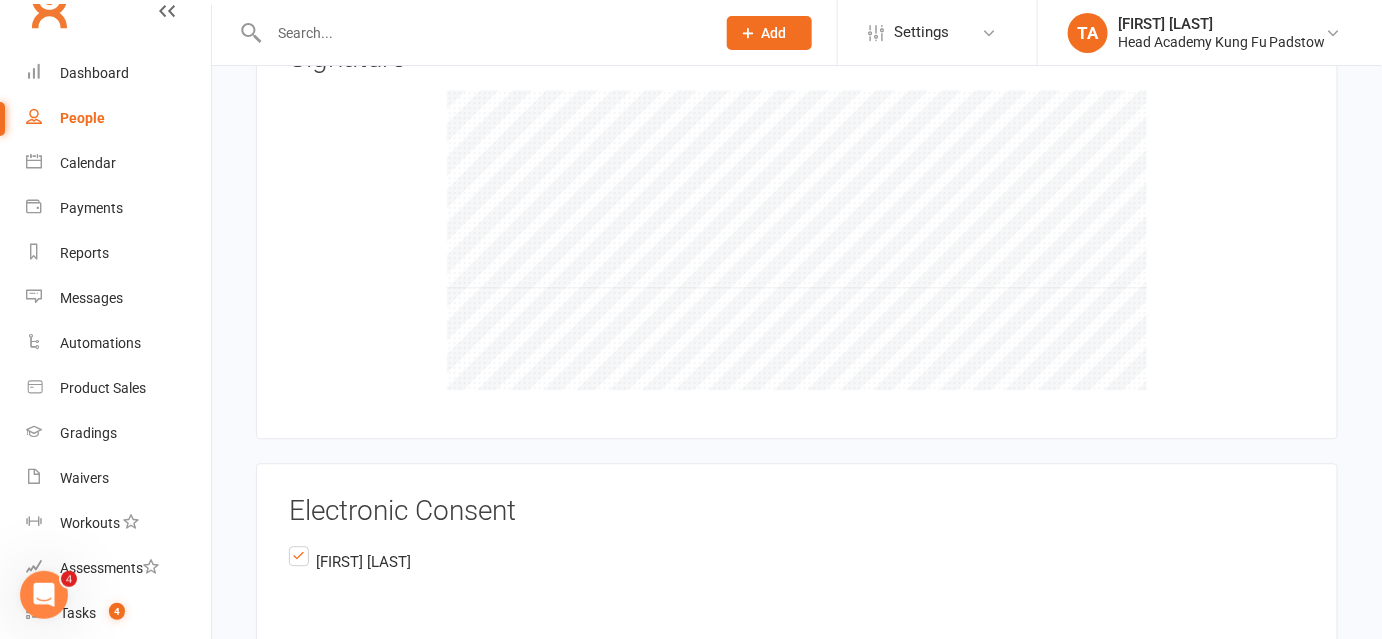 scroll, scrollTop: 4271, scrollLeft: 0, axis: vertical 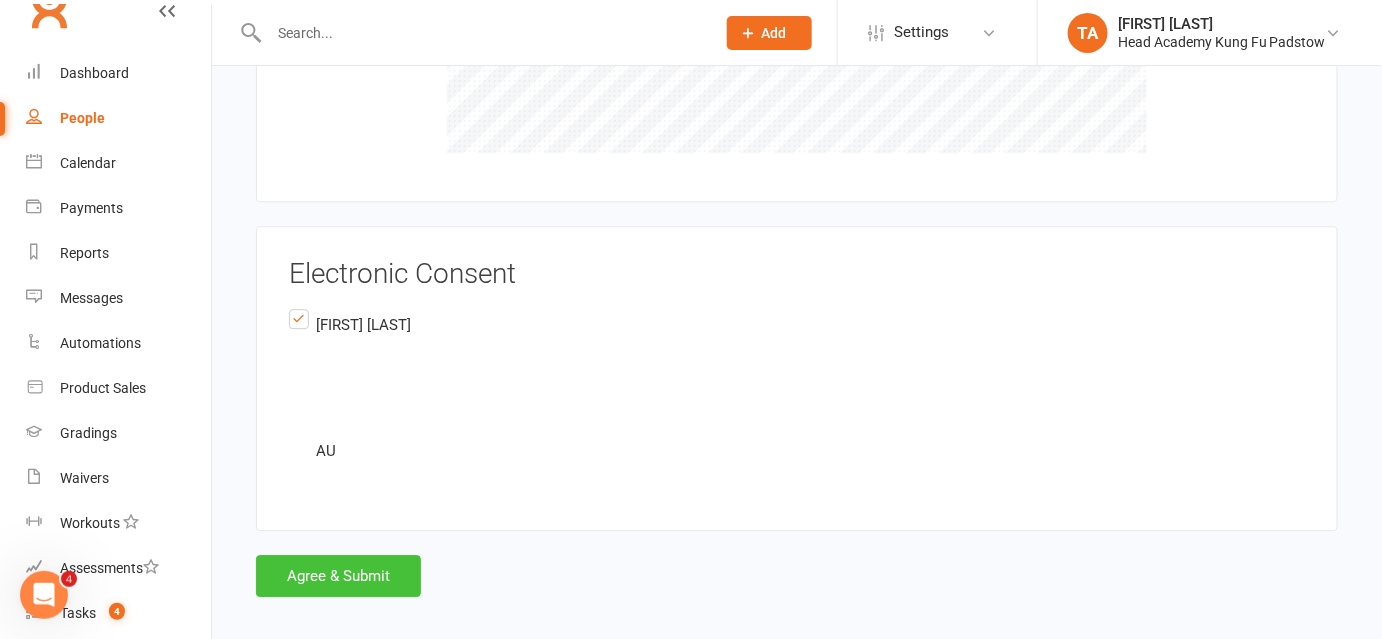 click on "Agree & Submit" at bounding box center (338, 576) 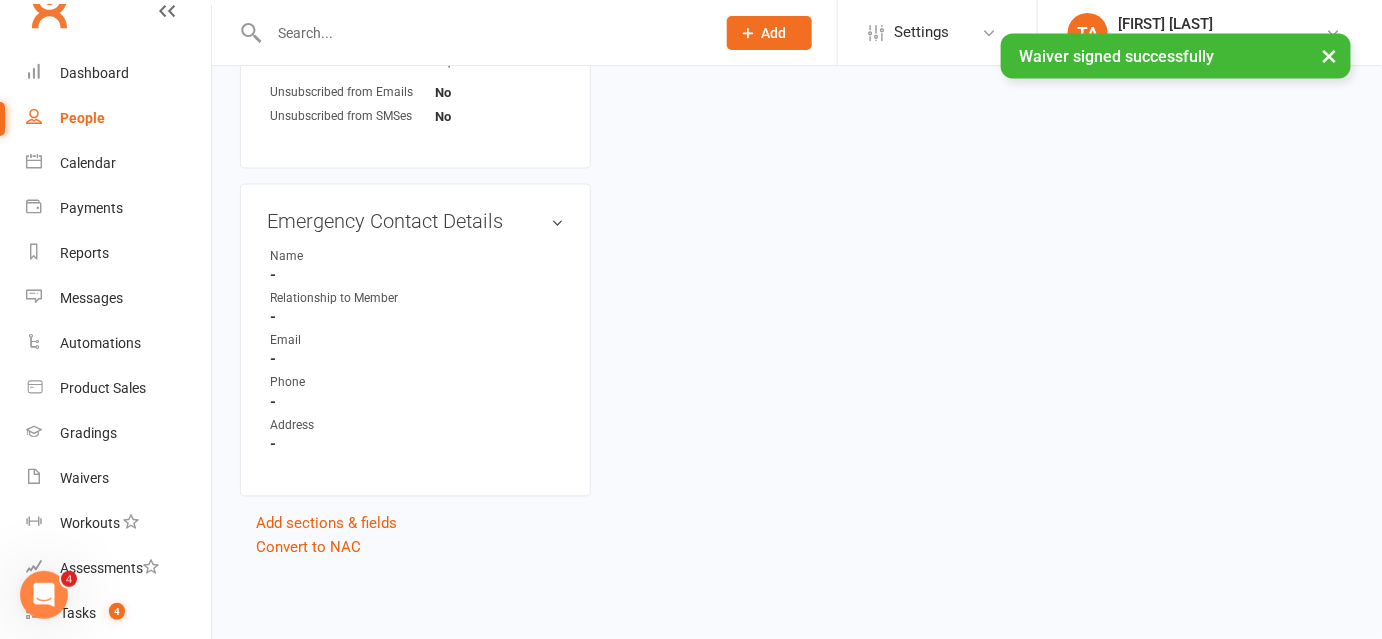 scroll, scrollTop: 0, scrollLeft: 0, axis: both 